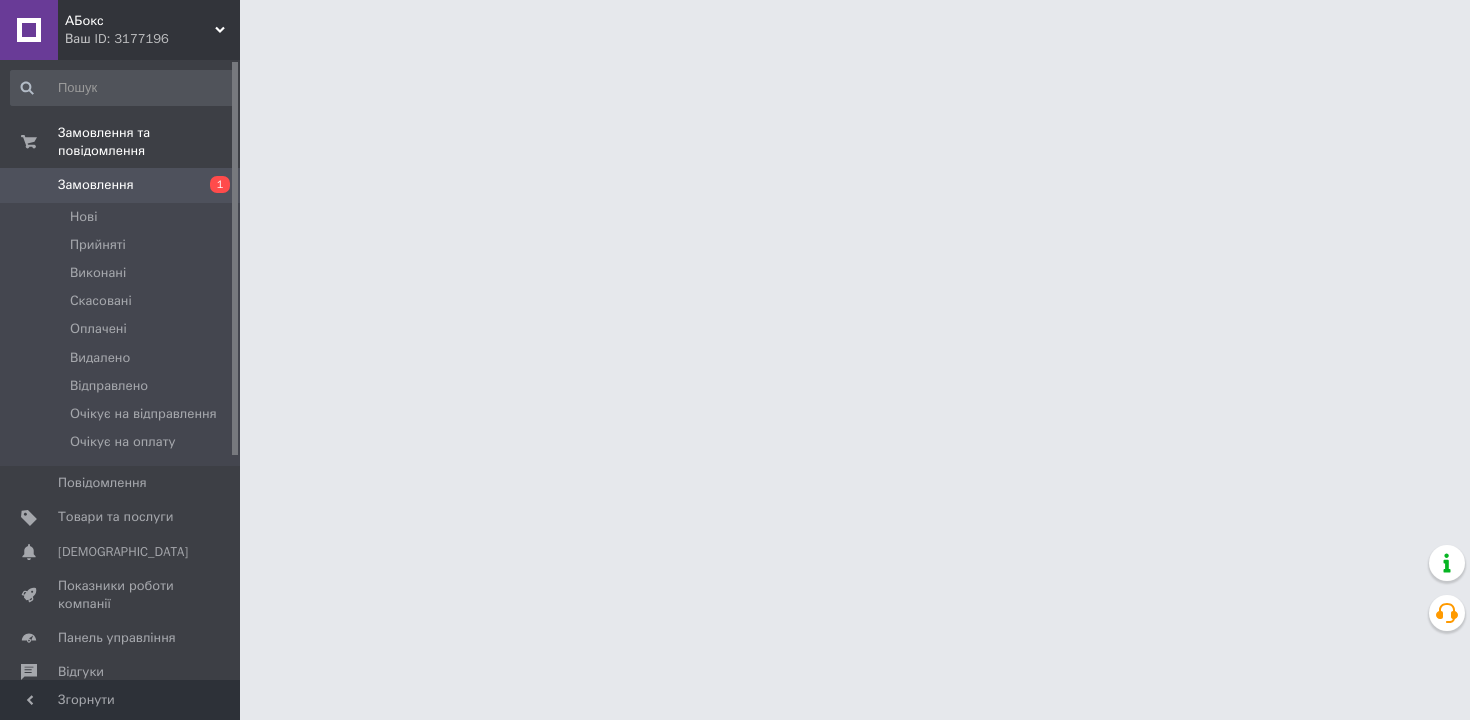 scroll, scrollTop: 0, scrollLeft: 0, axis: both 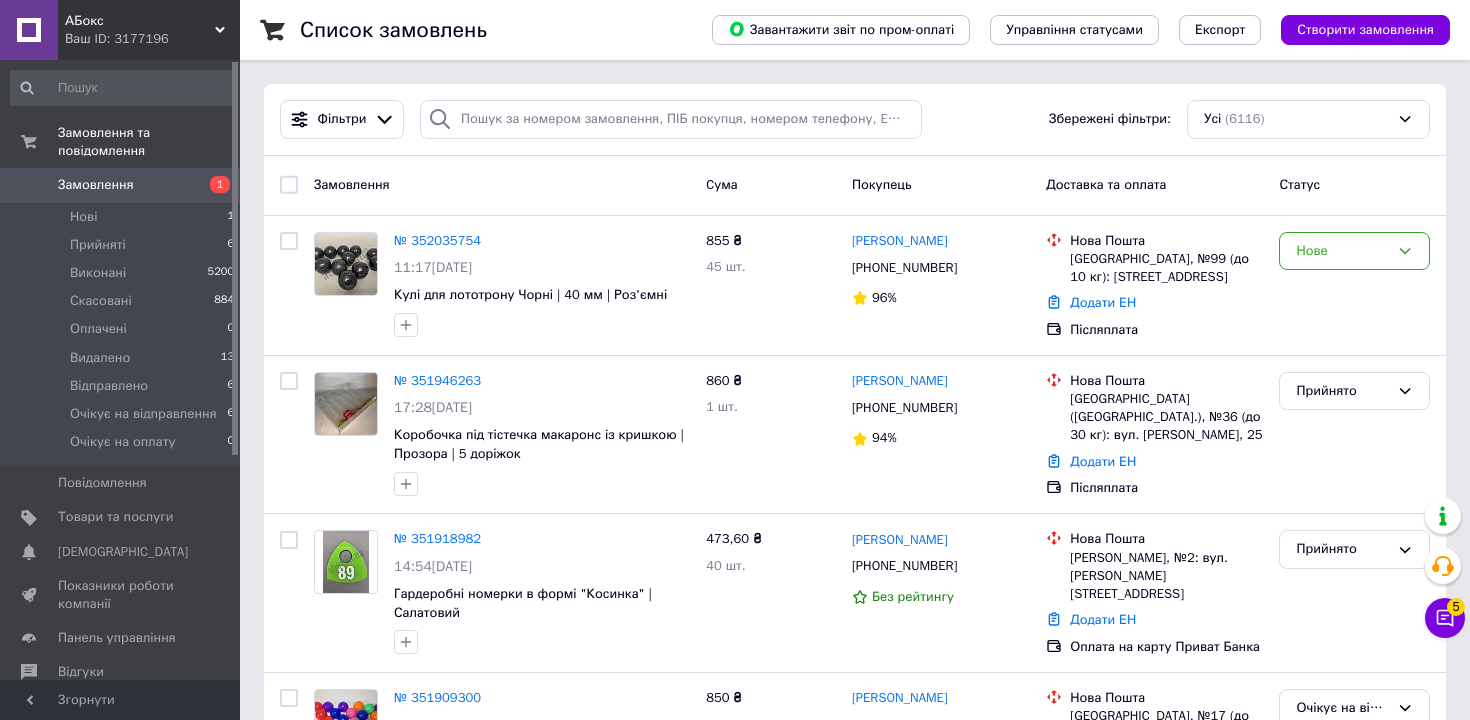 click on "Фільтри Збережені фільтри: Усі (6116)" at bounding box center (855, 120) 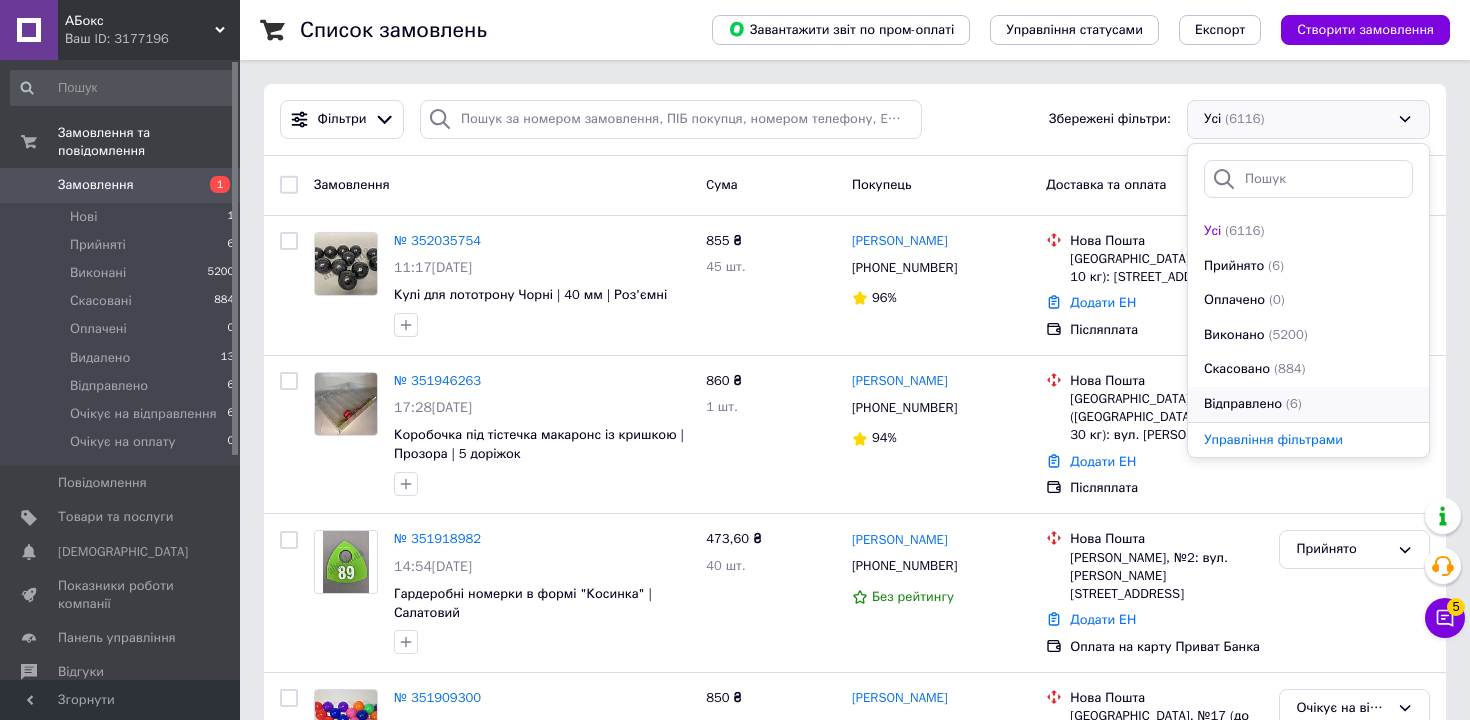 click on "Відправлено" at bounding box center (1243, 404) 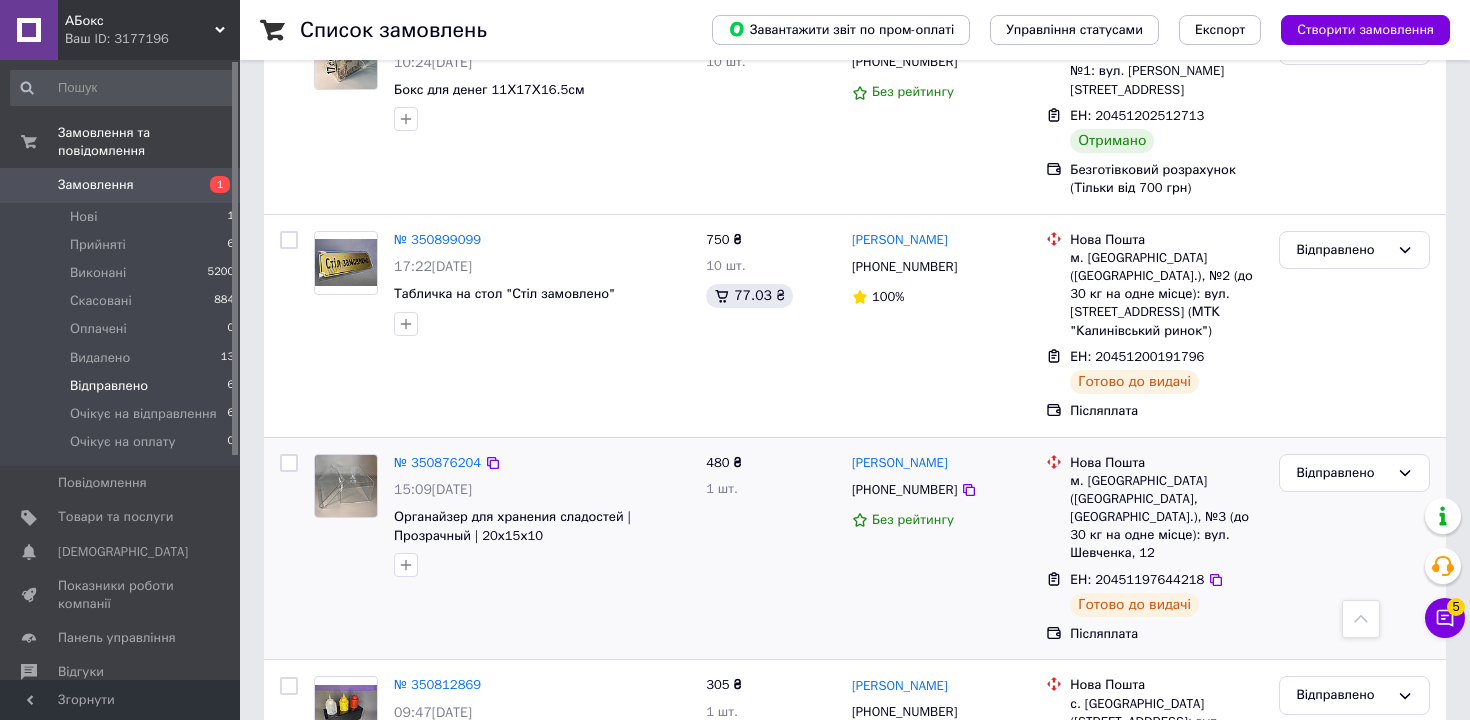 scroll, scrollTop: 724, scrollLeft: 0, axis: vertical 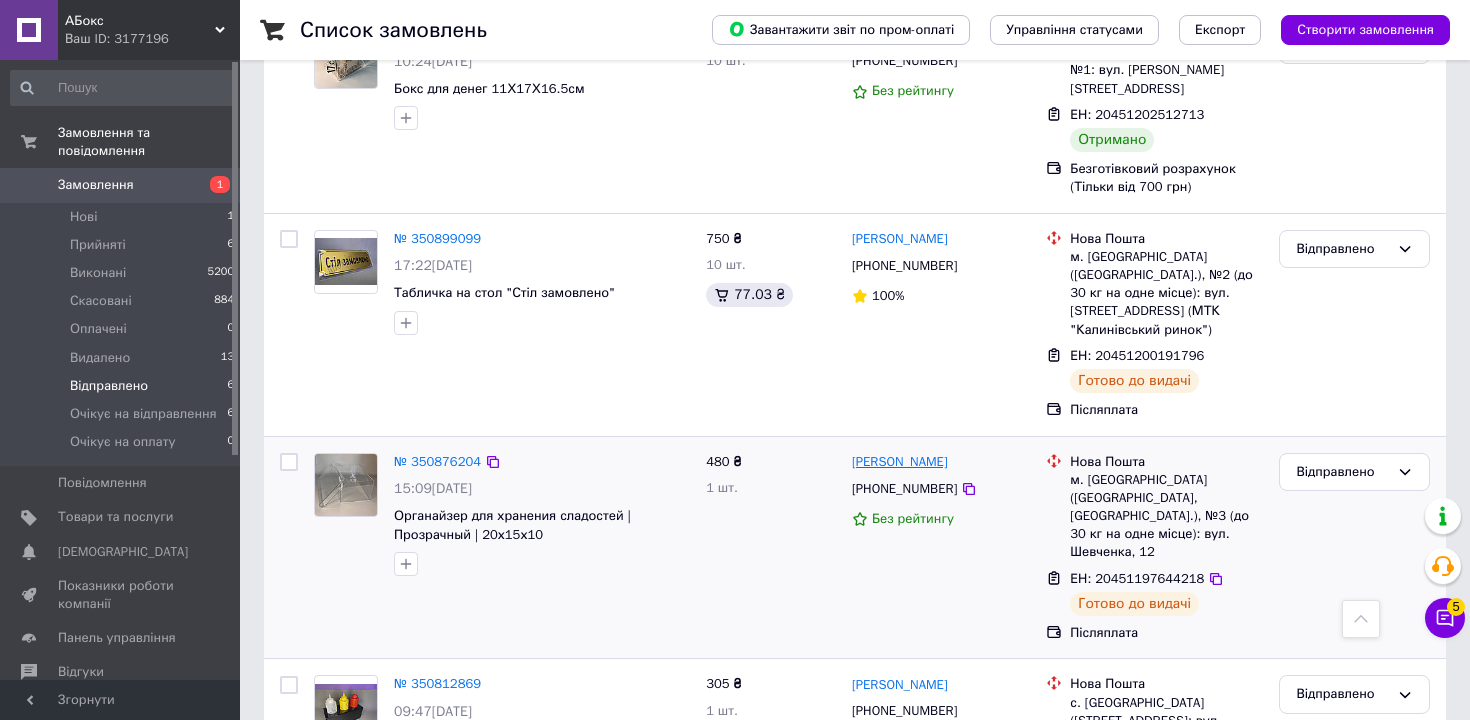 click on "[PERSON_NAME]" at bounding box center (900, 462) 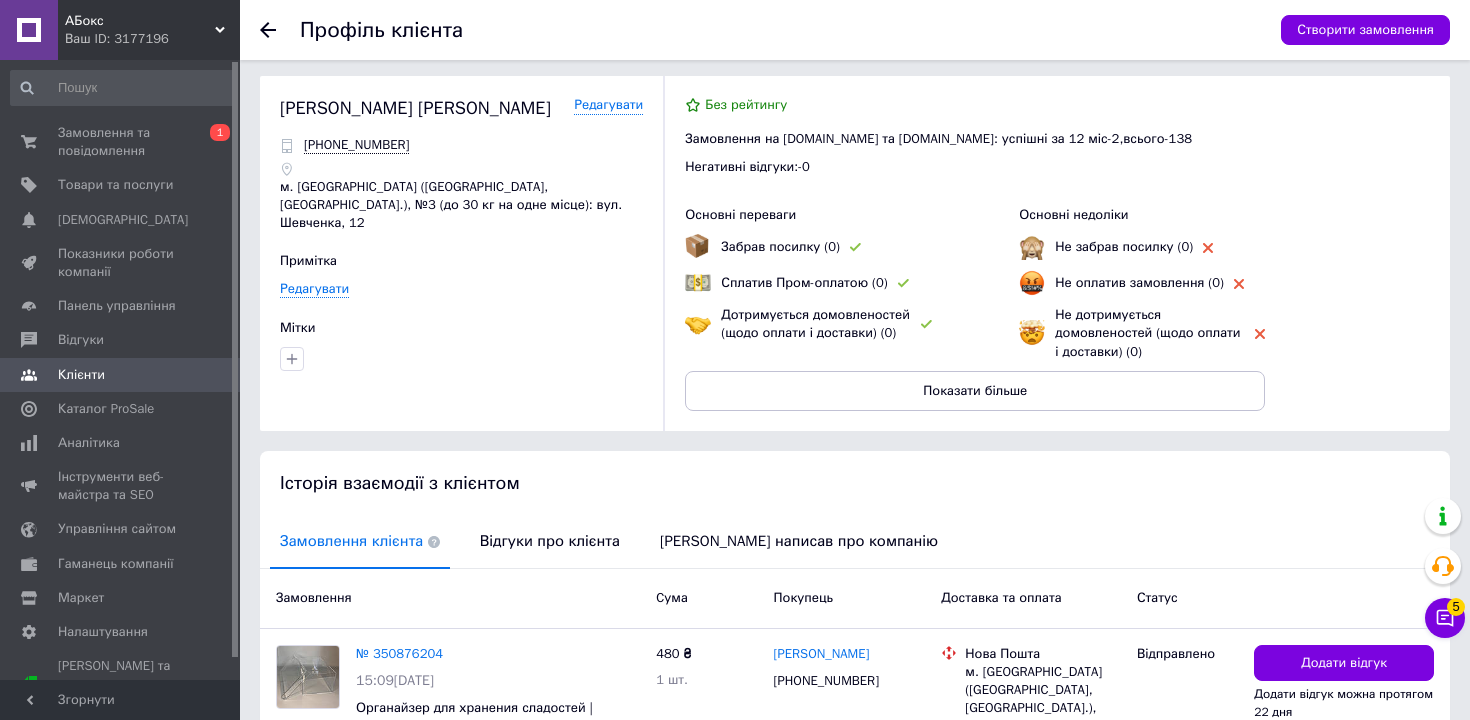 scroll, scrollTop: 214, scrollLeft: 0, axis: vertical 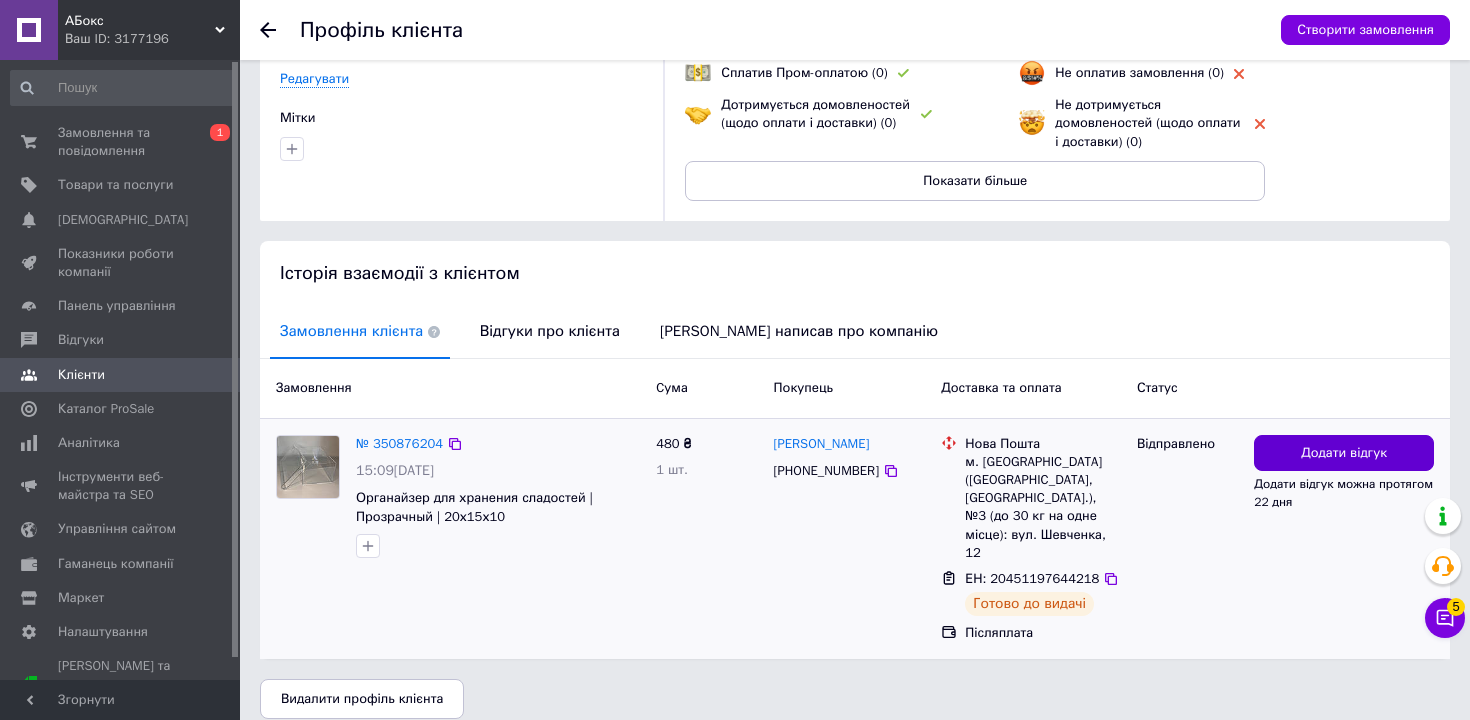 click on "Додати відгук" at bounding box center (1344, 453) 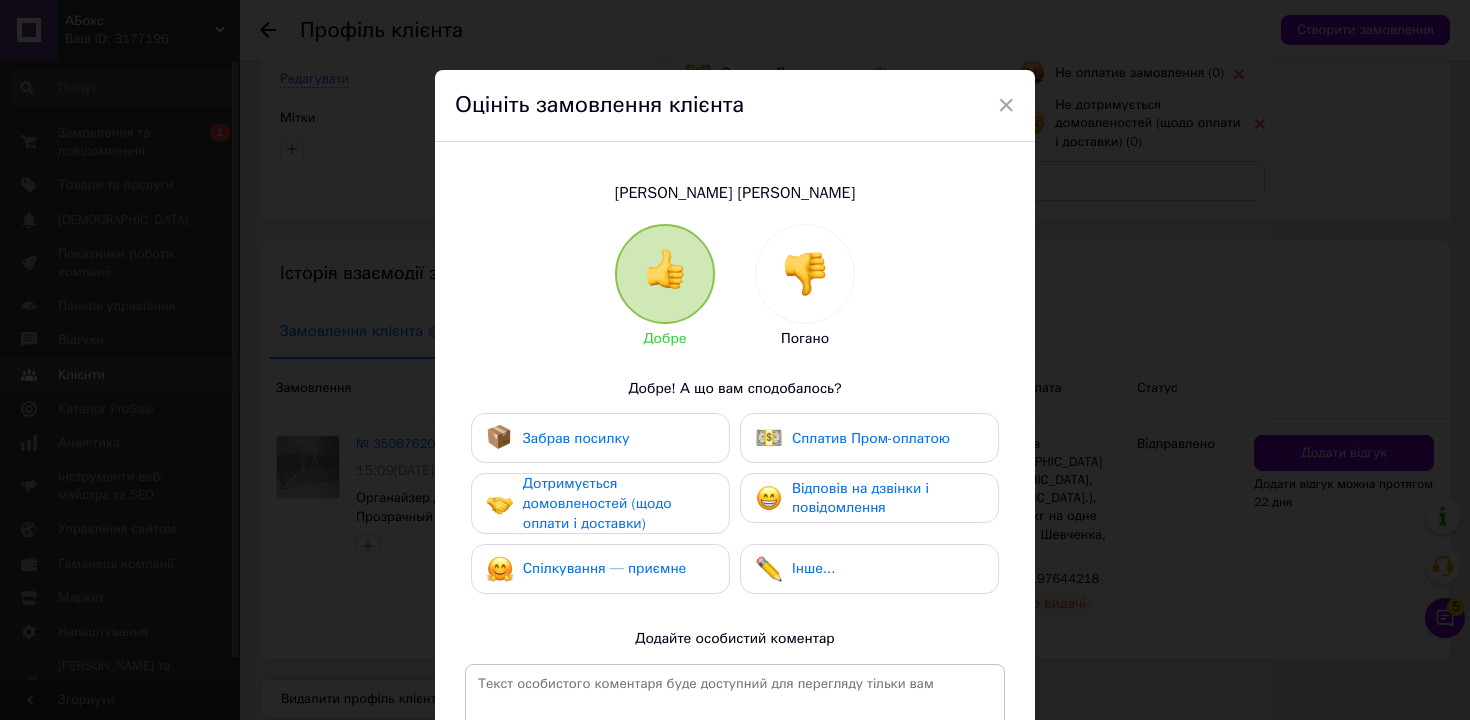 click at bounding box center (805, 274) 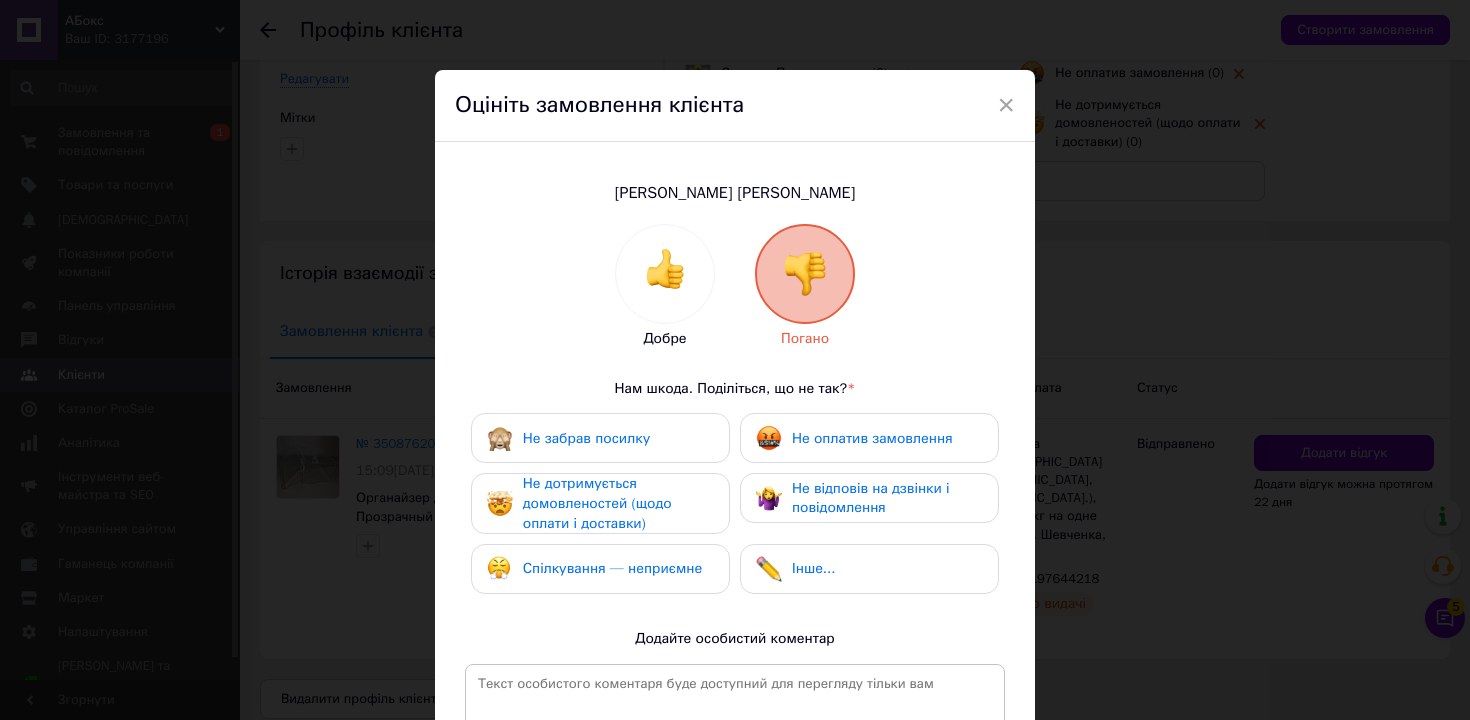 click on "Не оплатив замовлення" at bounding box center [872, 438] 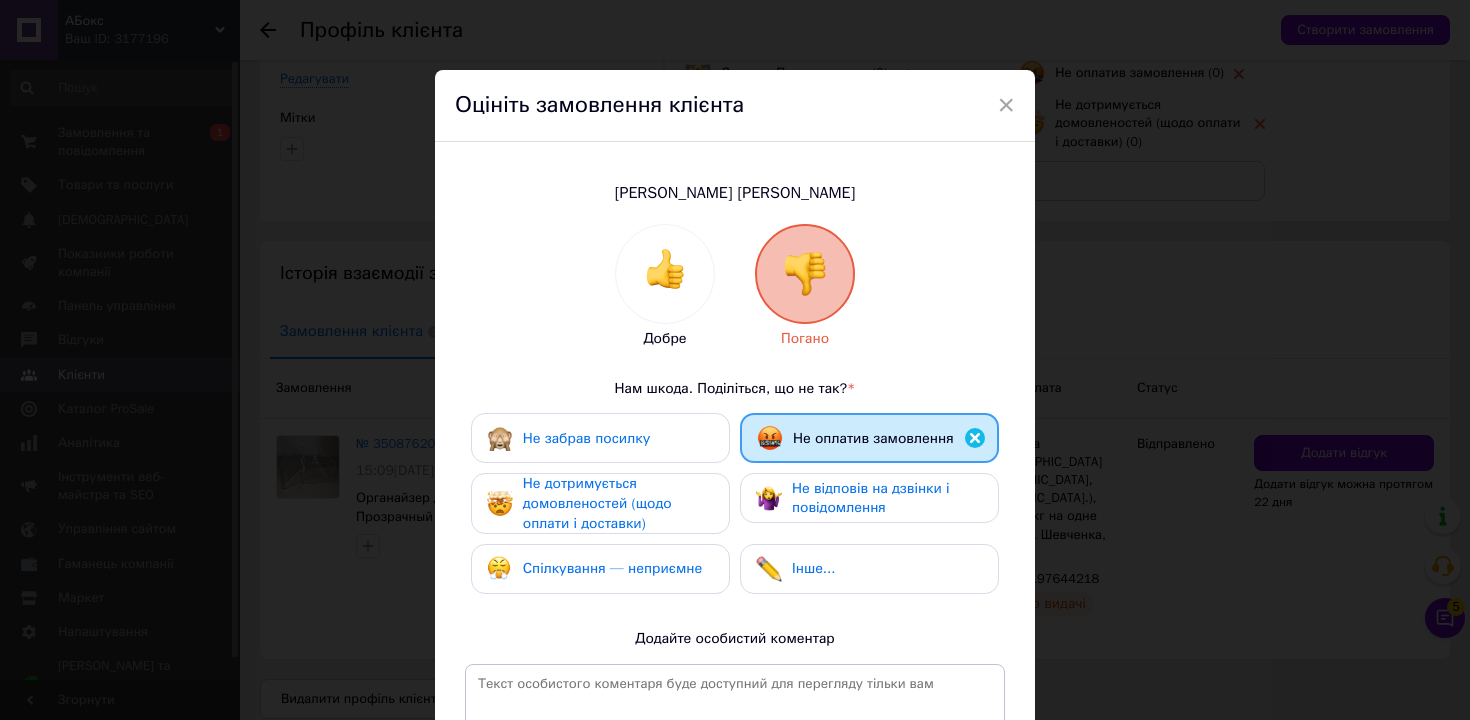 click on "Не відповів на дзвінки і повідомлення" at bounding box center [871, 498] 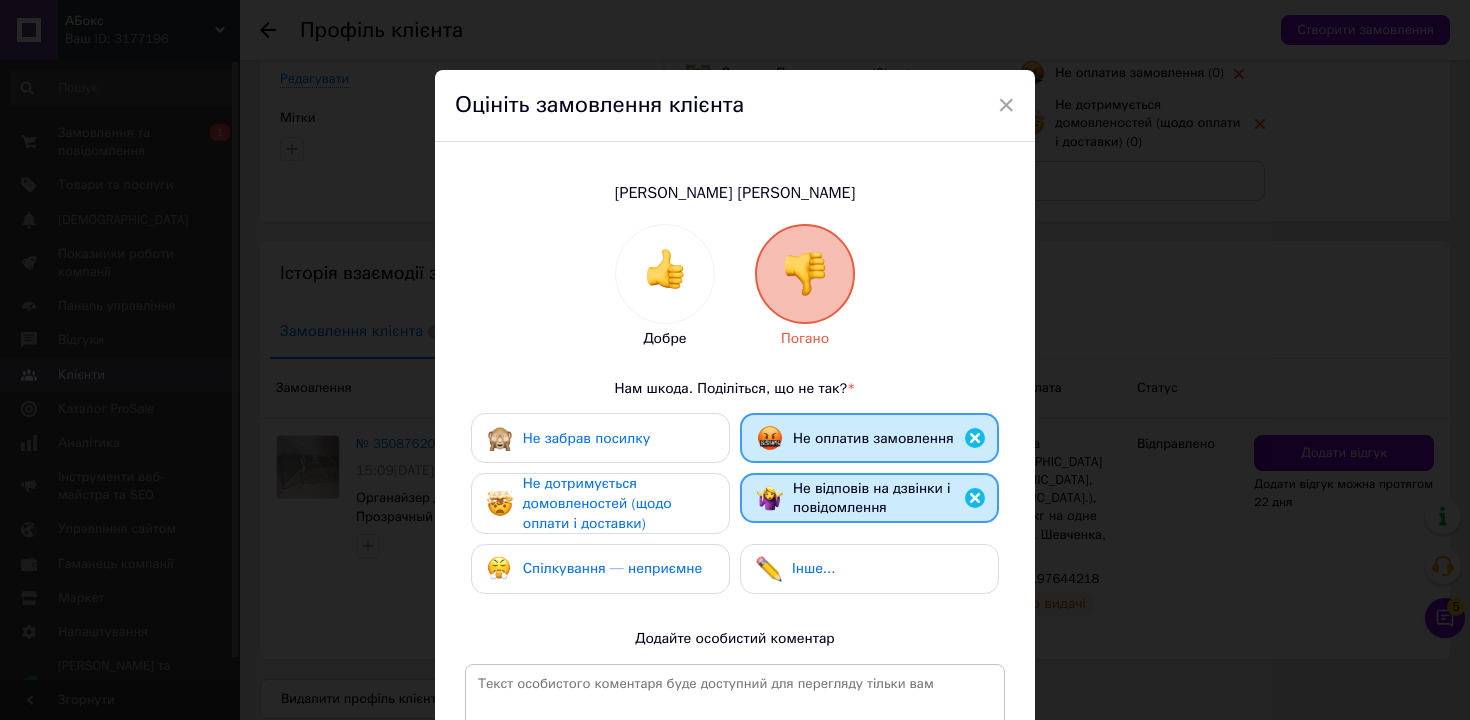 click on "Не дотримується домовленостей (щодо оплати і доставки)" at bounding box center (597, 503) 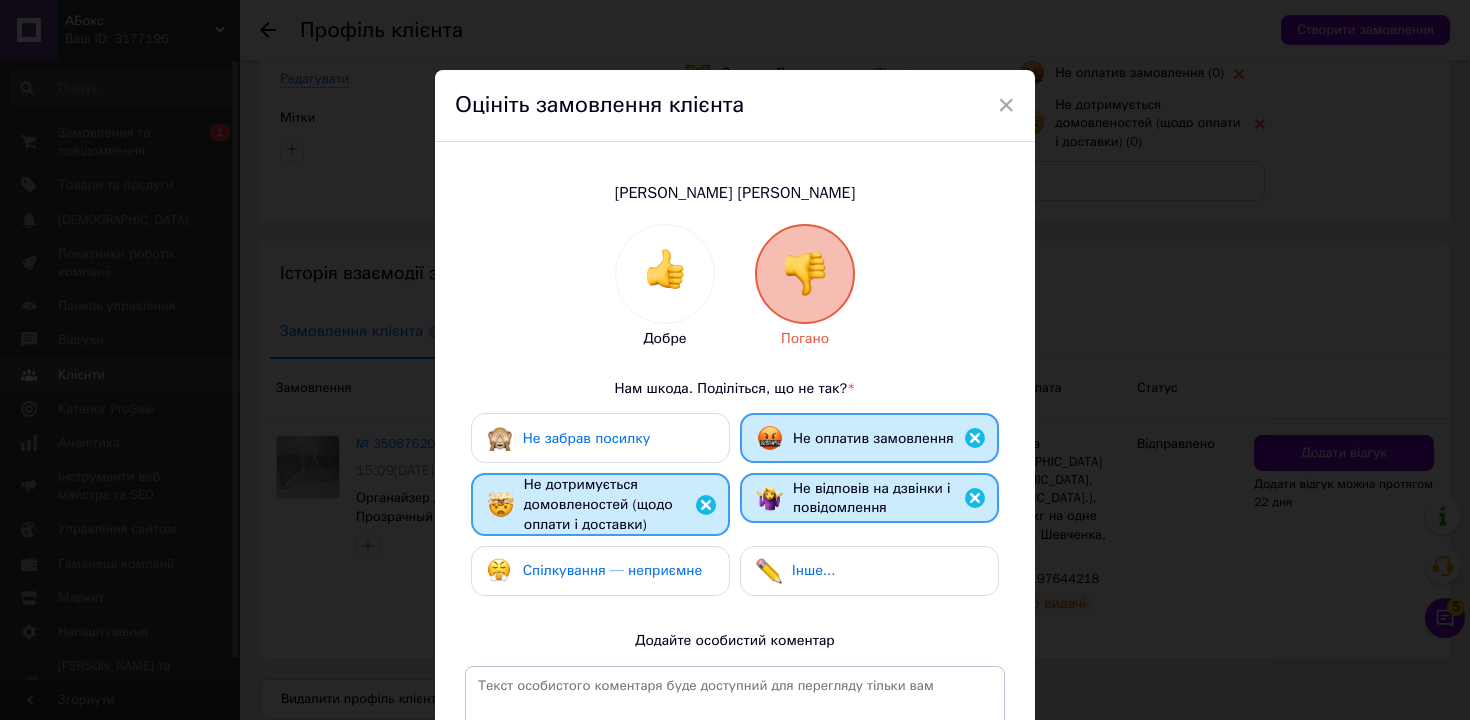 click on "Спілкування — неприємне" at bounding box center (612, 570) 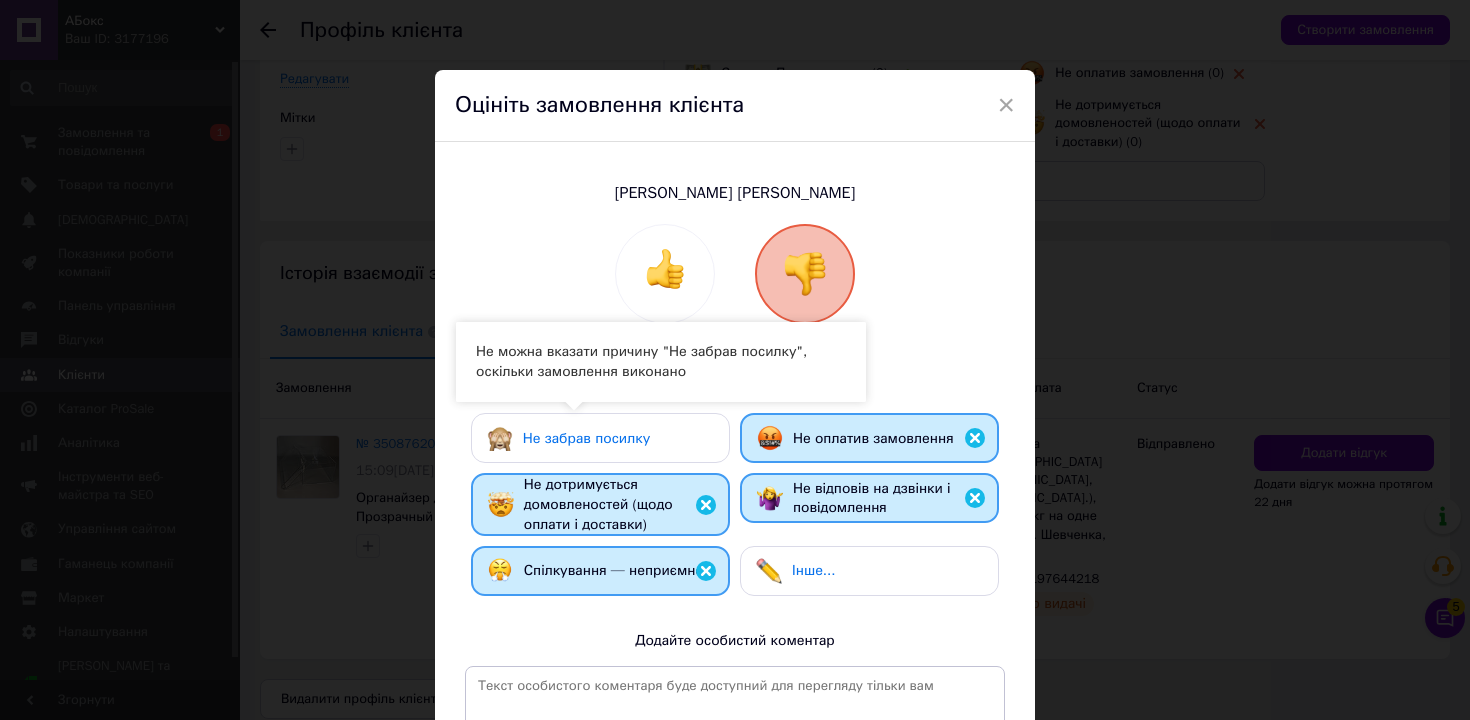 click on "Не забрав посилку" at bounding box center (586, 438) 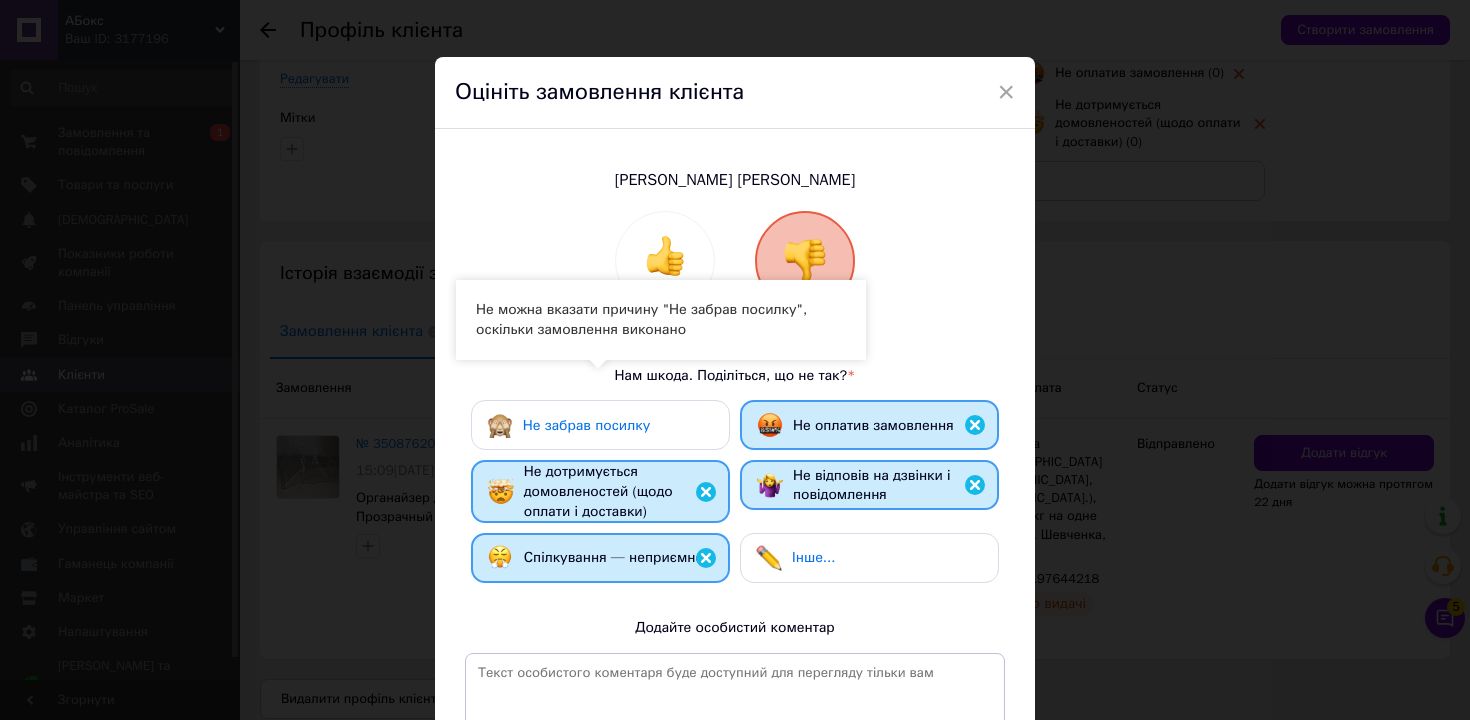 scroll, scrollTop: 265, scrollLeft: 0, axis: vertical 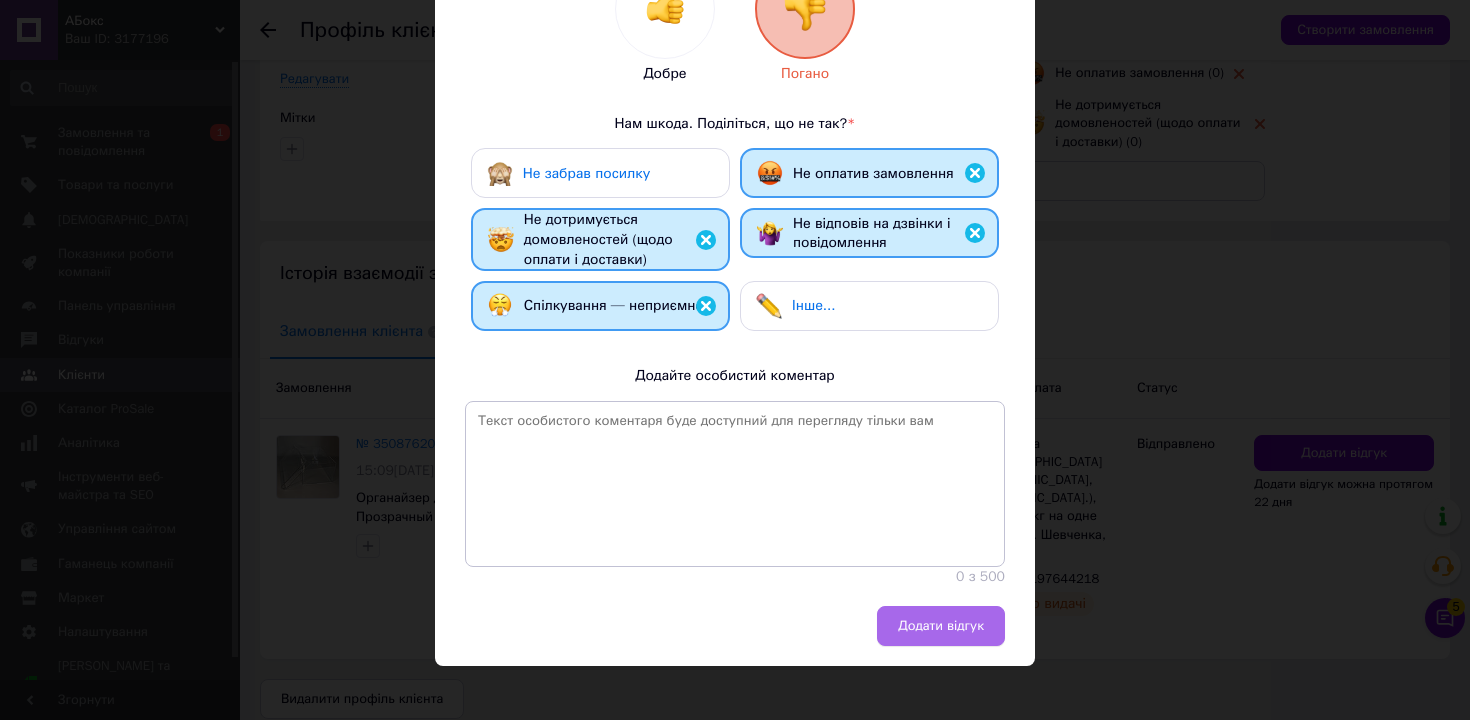 click on "Додати відгук" at bounding box center (941, 626) 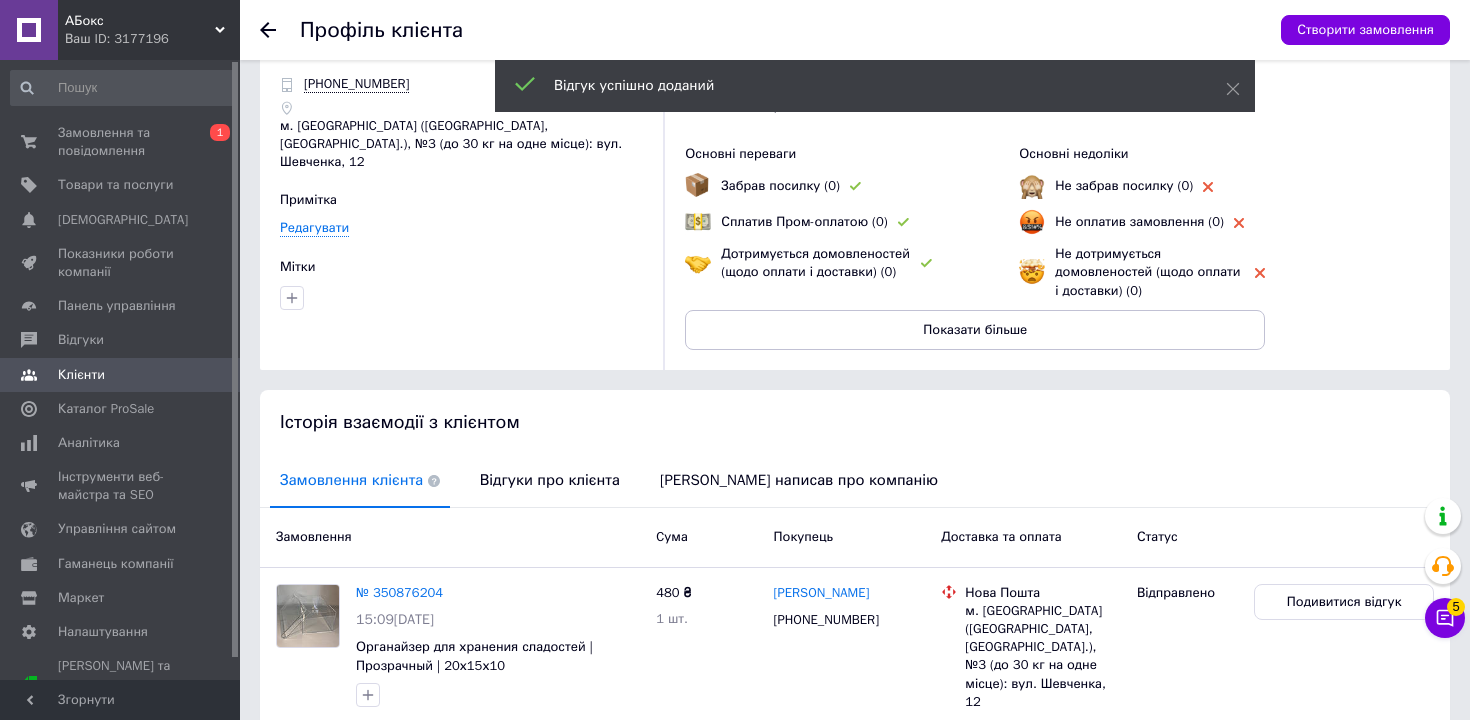 scroll, scrollTop: 64, scrollLeft: 0, axis: vertical 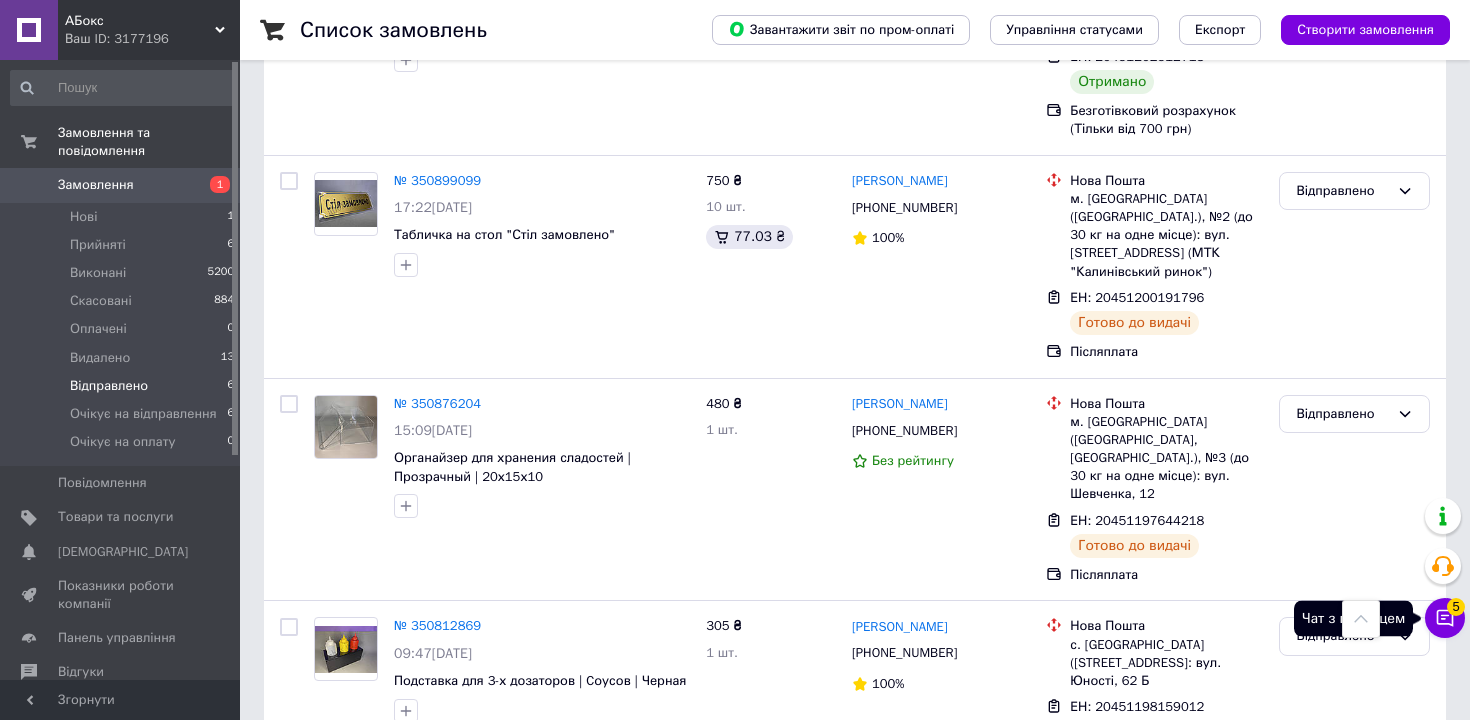 click on "Чат з покупцем 5" at bounding box center (1445, 618) 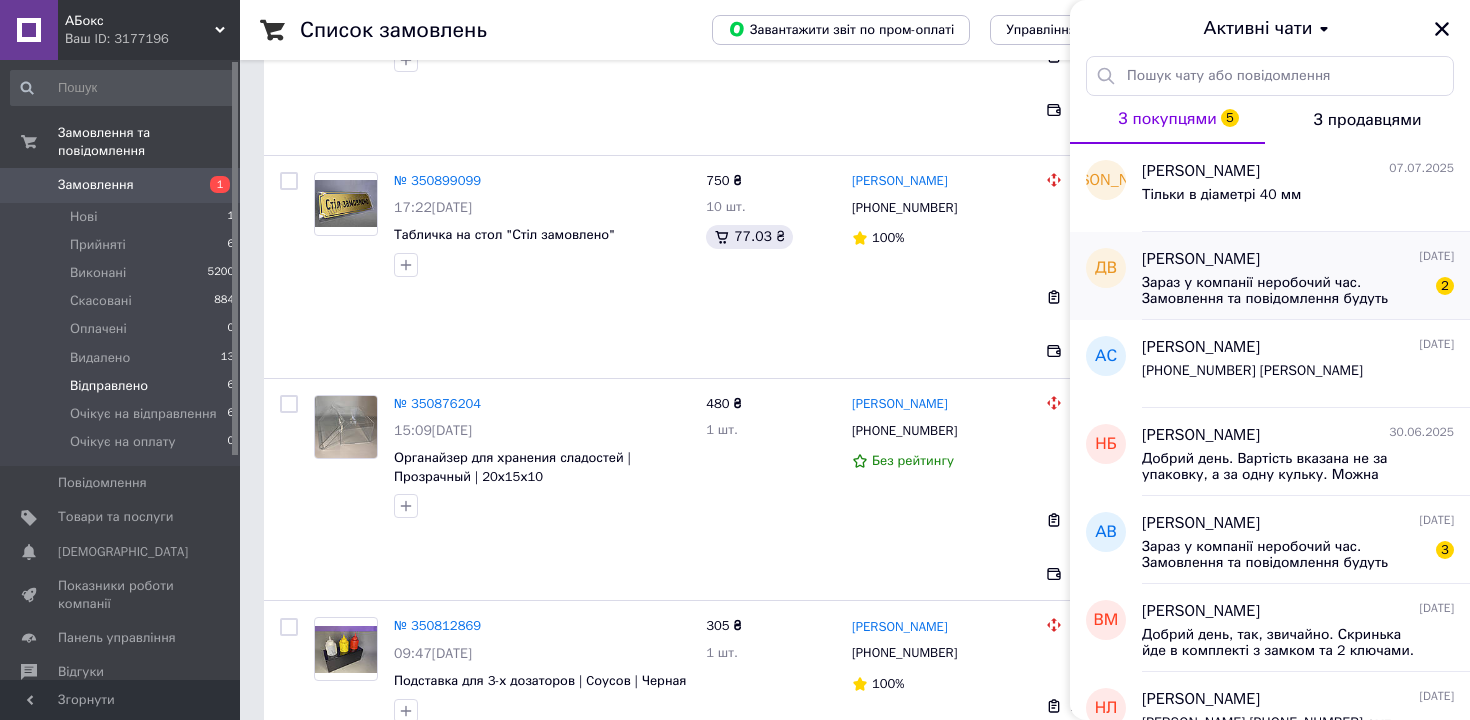 click on "Зараз у компанії неробочий час. Замовлення та повідомлення будуть оброблені з 9:30 до 19:00 найближчого робочого дня (пн-пт)." at bounding box center [1284, 291] 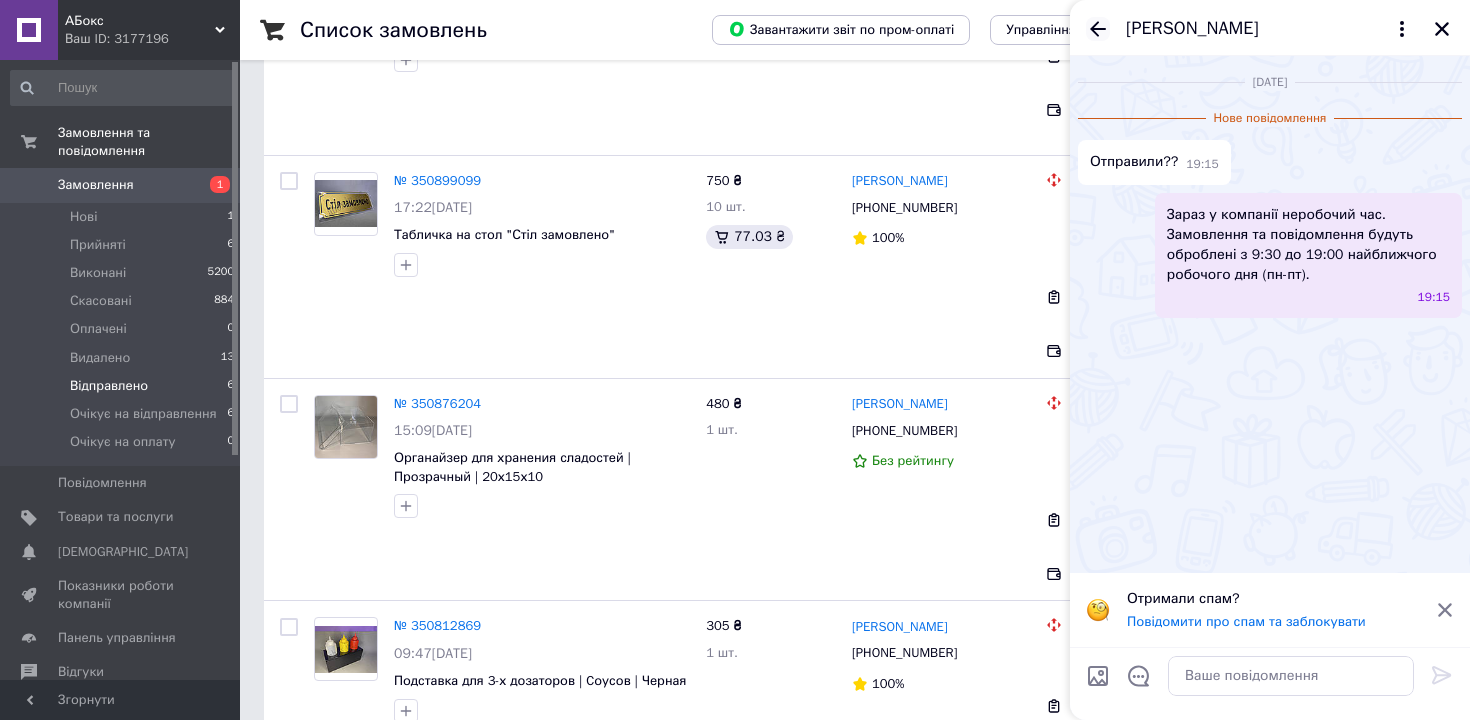 click 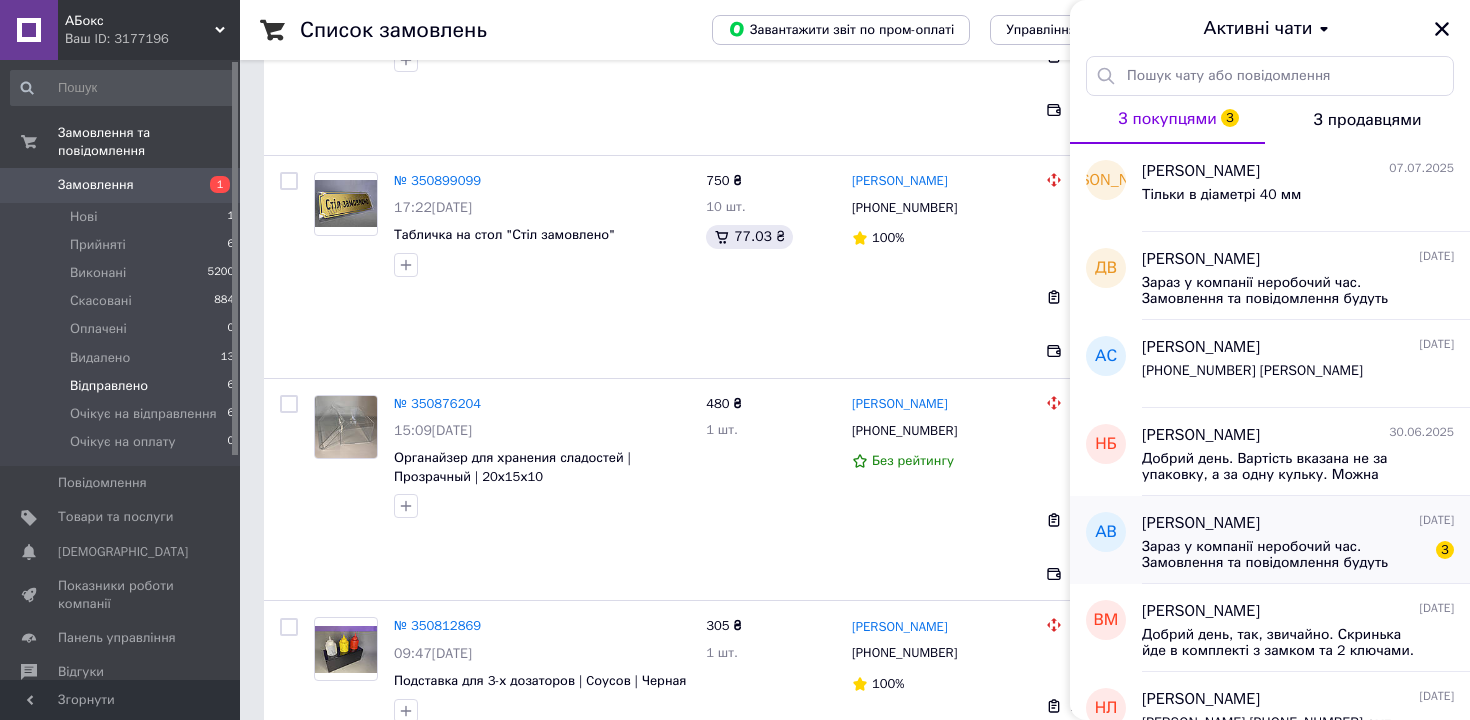 click on "Зараз у компанії неробочий час. Замовлення та повідомлення будуть оброблені з 9:30 до 19:00 найближчого робочого дня (пн-пт)." at bounding box center [1284, 555] 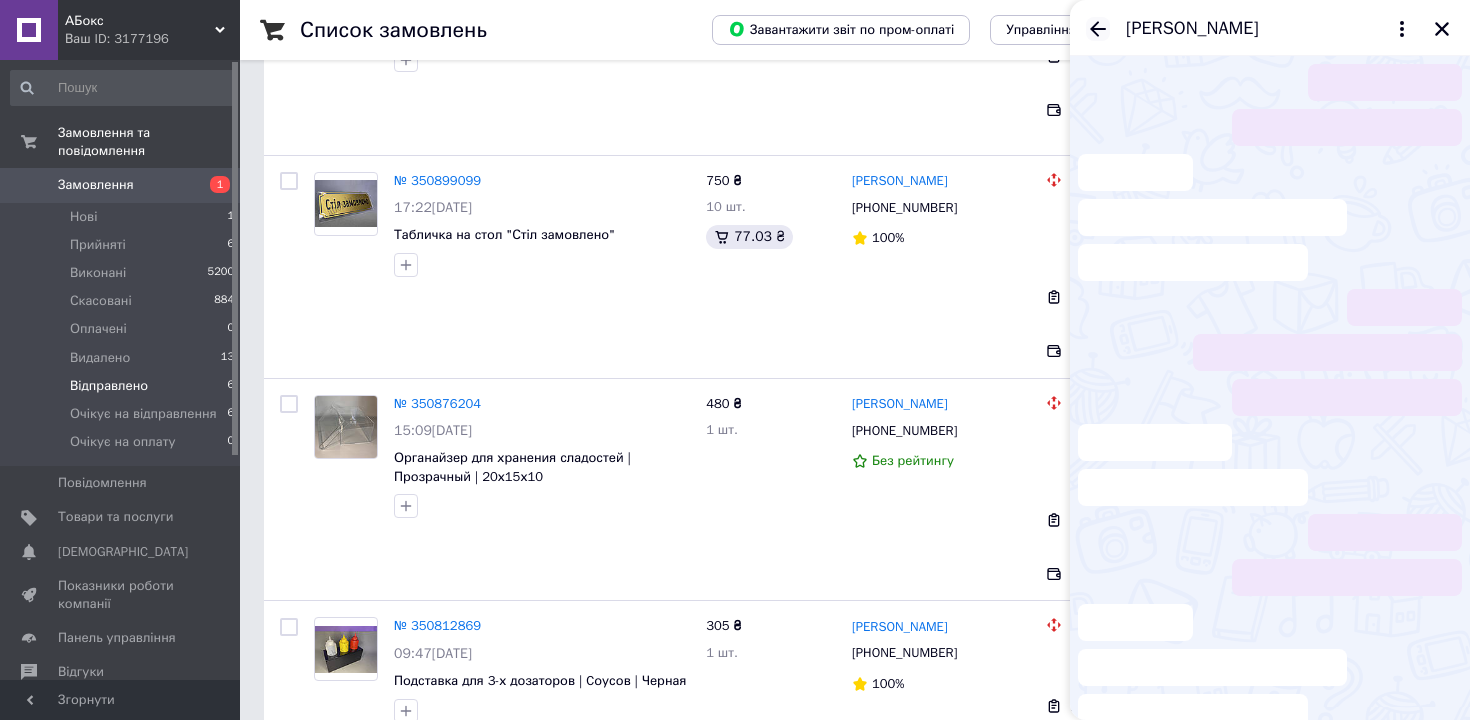 scroll, scrollTop: 58, scrollLeft: 0, axis: vertical 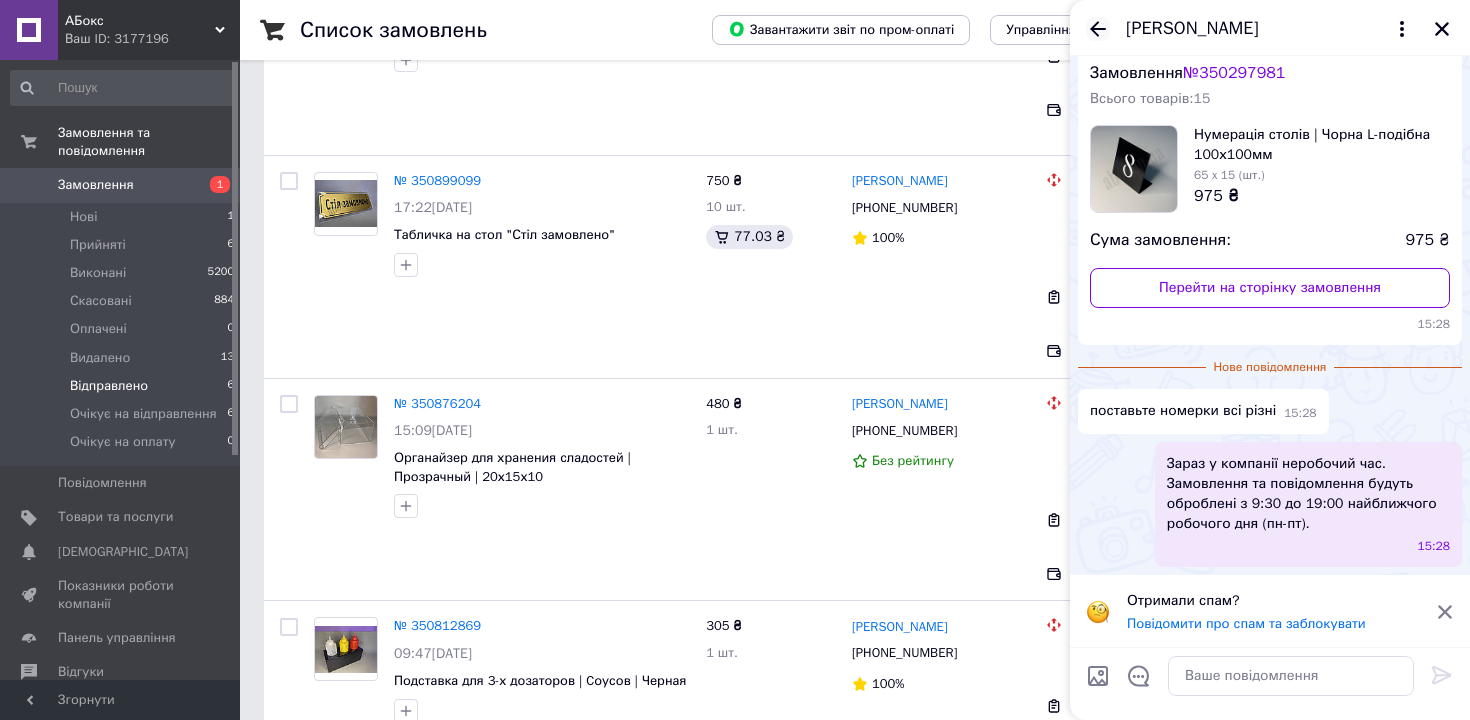 click 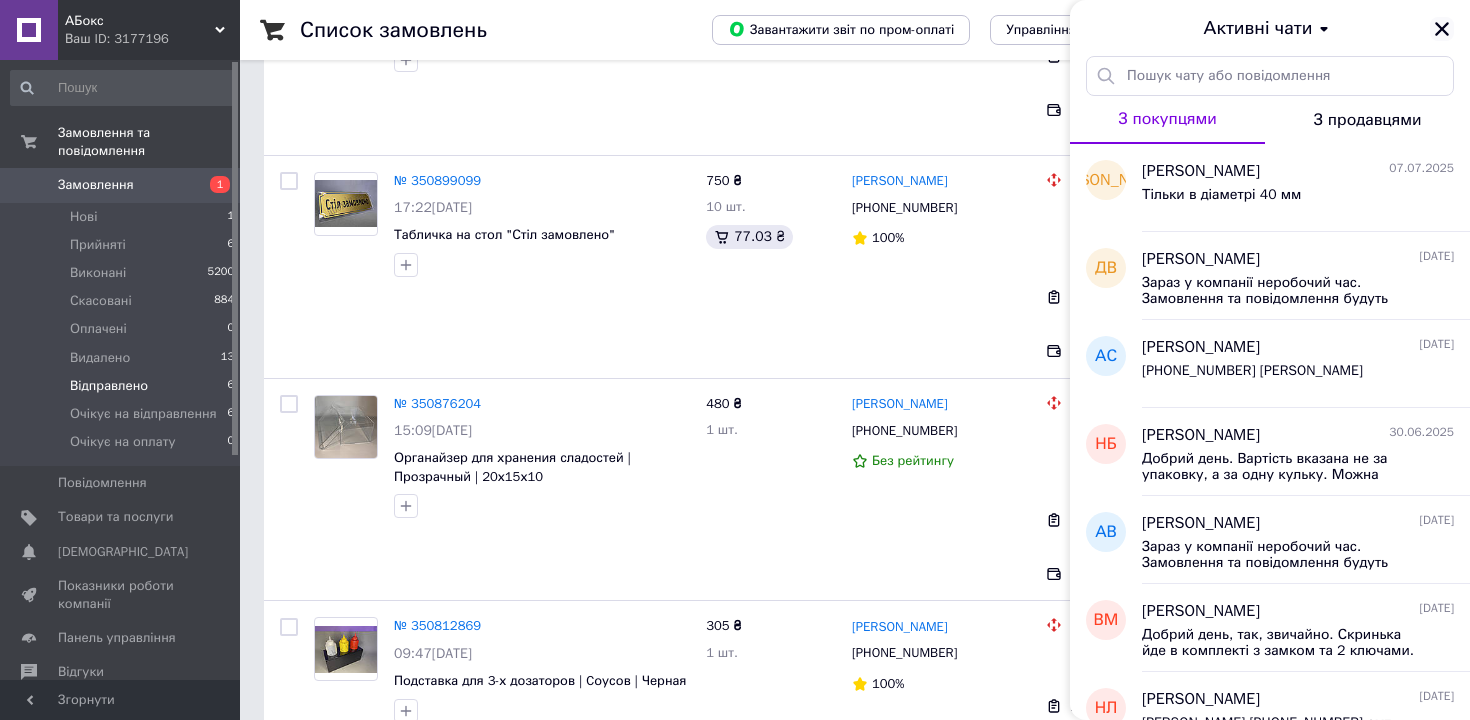 click at bounding box center (1442, 29) 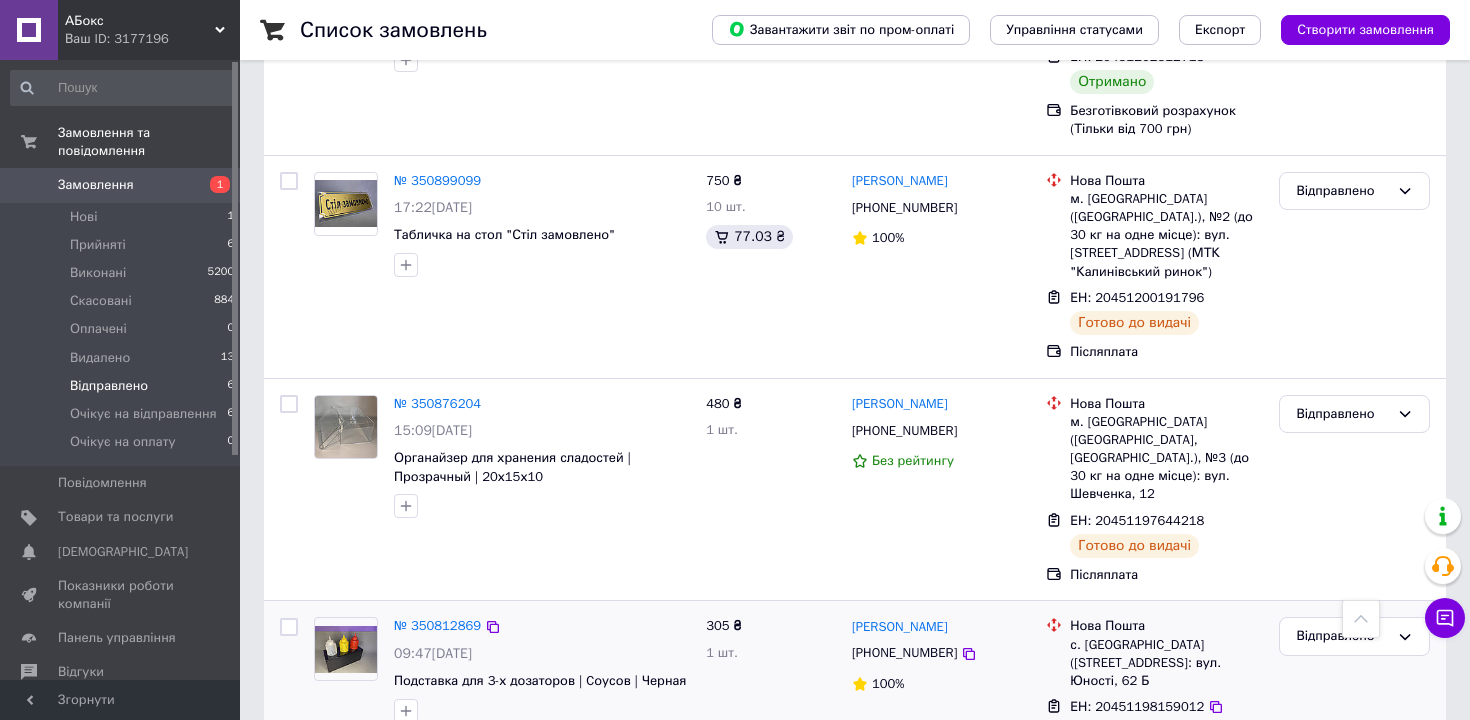 scroll, scrollTop: 0, scrollLeft: 0, axis: both 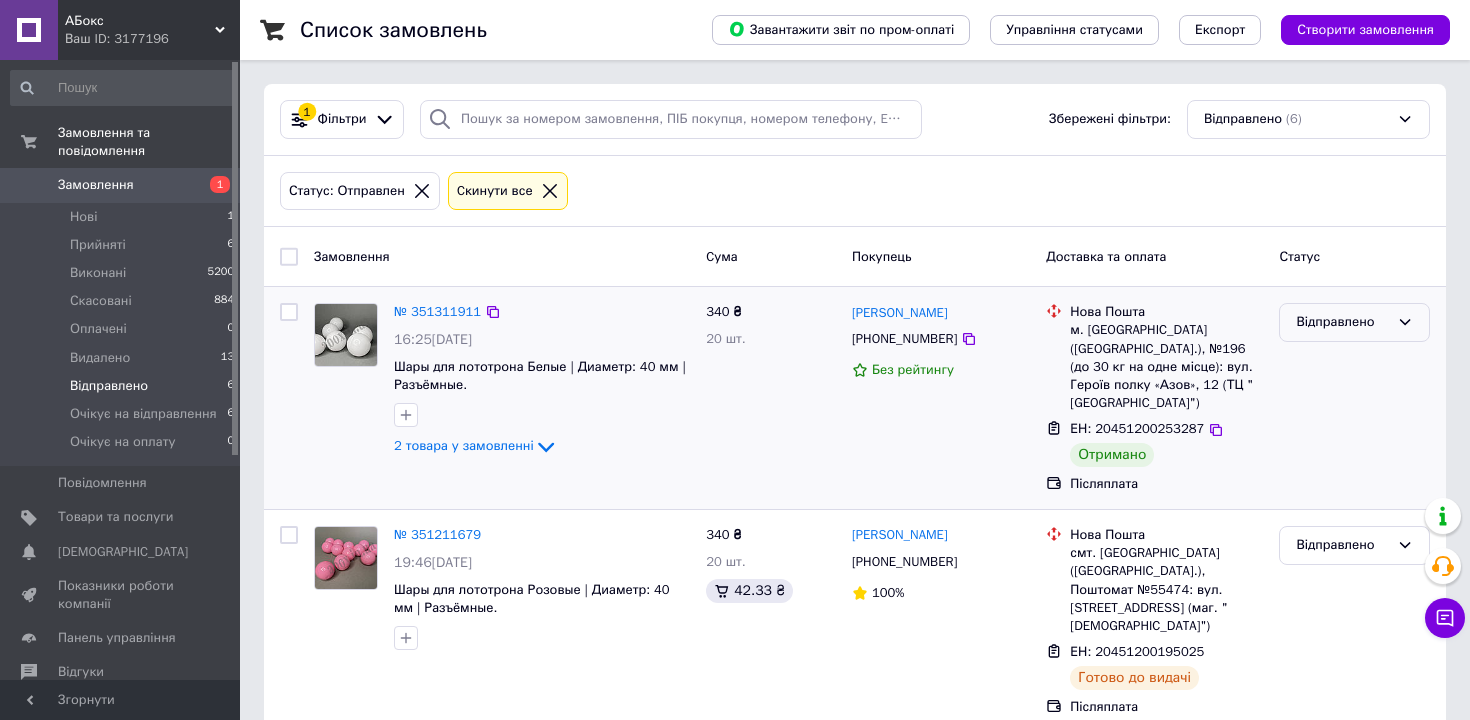 click on "Відправлено" at bounding box center (1354, 398) 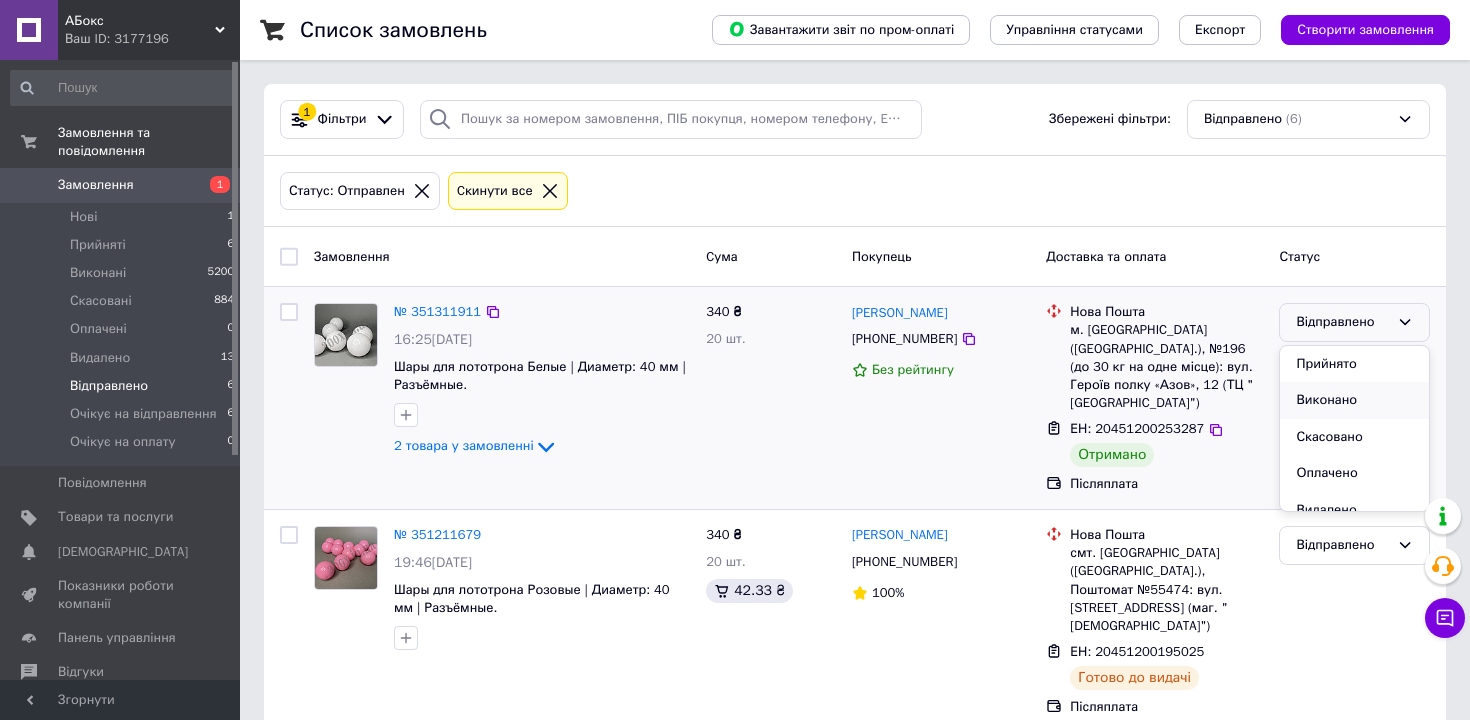 click on "Виконано" at bounding box center [1354, 400] 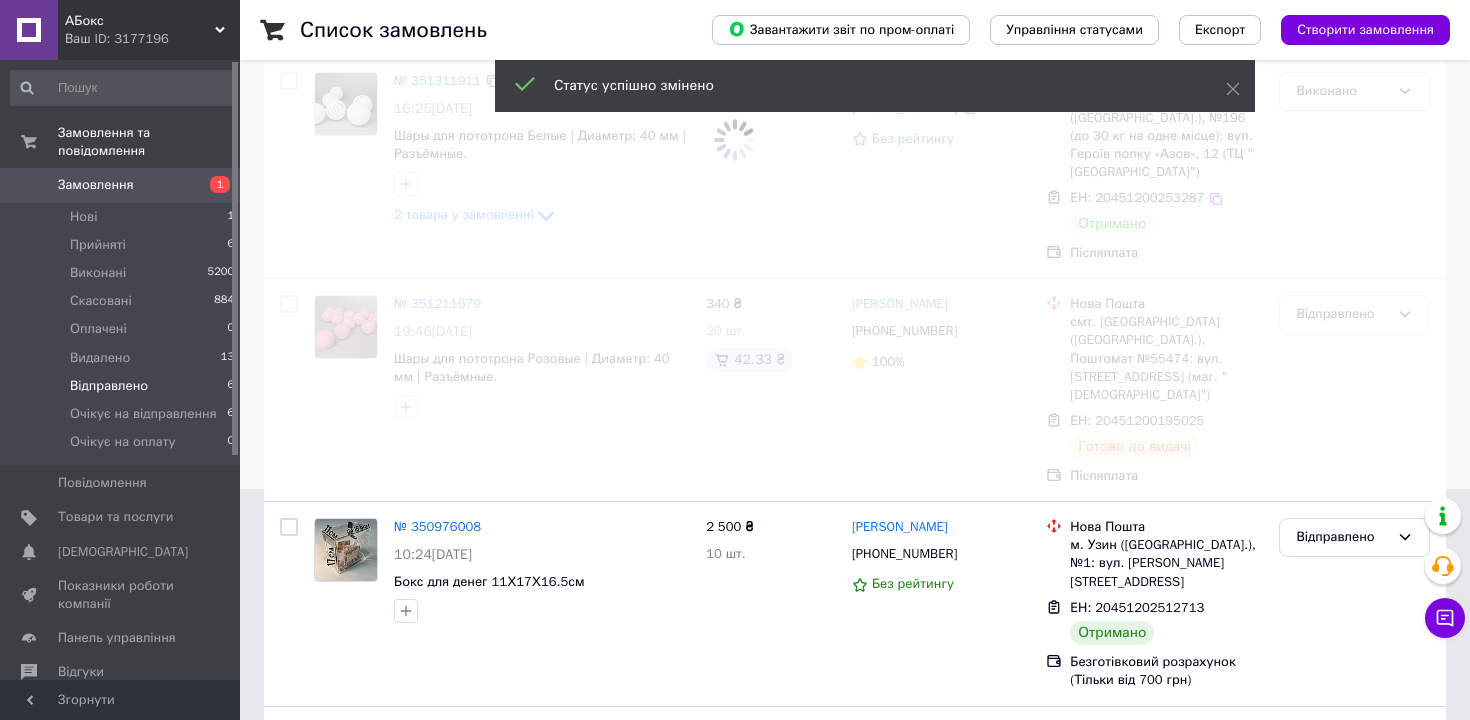 scroll, scrollTop: 327, scrollLeft: 0, axis: vertical 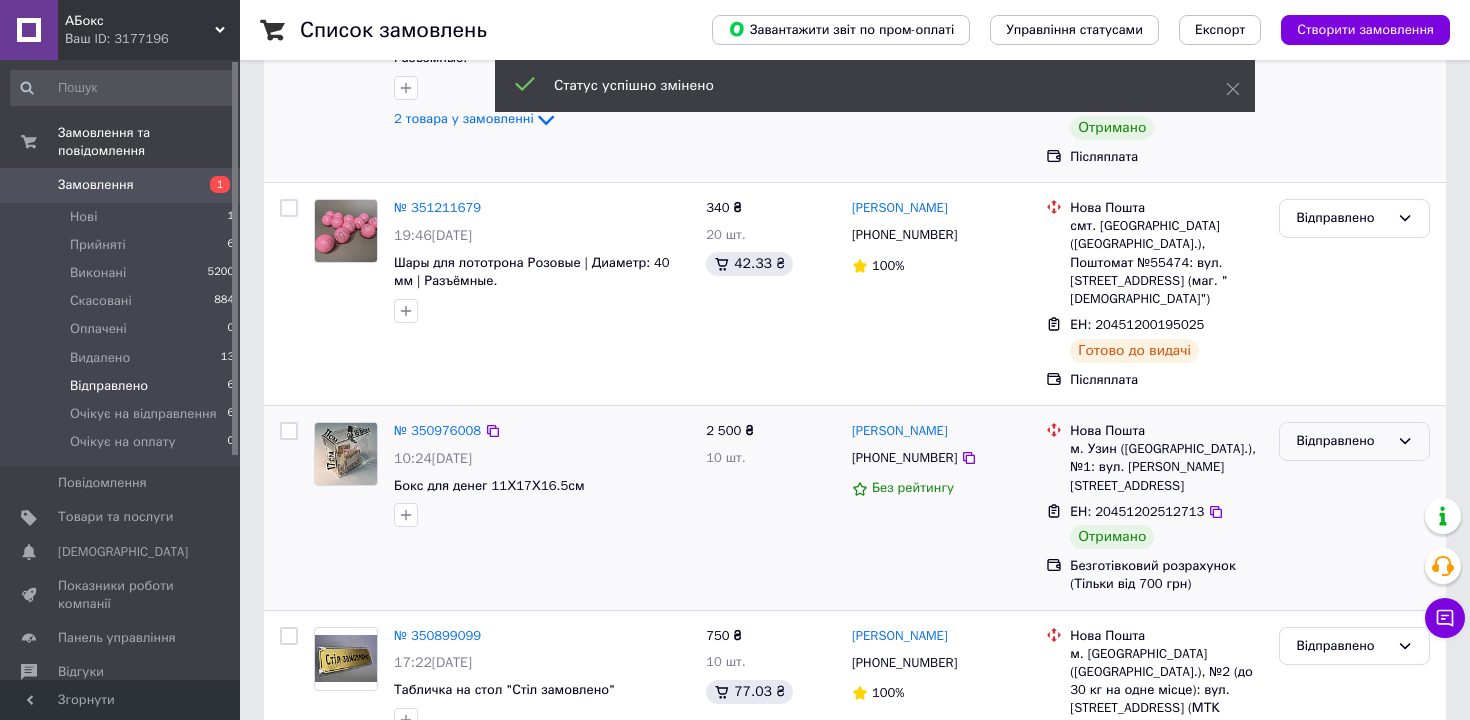 click on "Відправлено" at bounding box center (1354, 441) 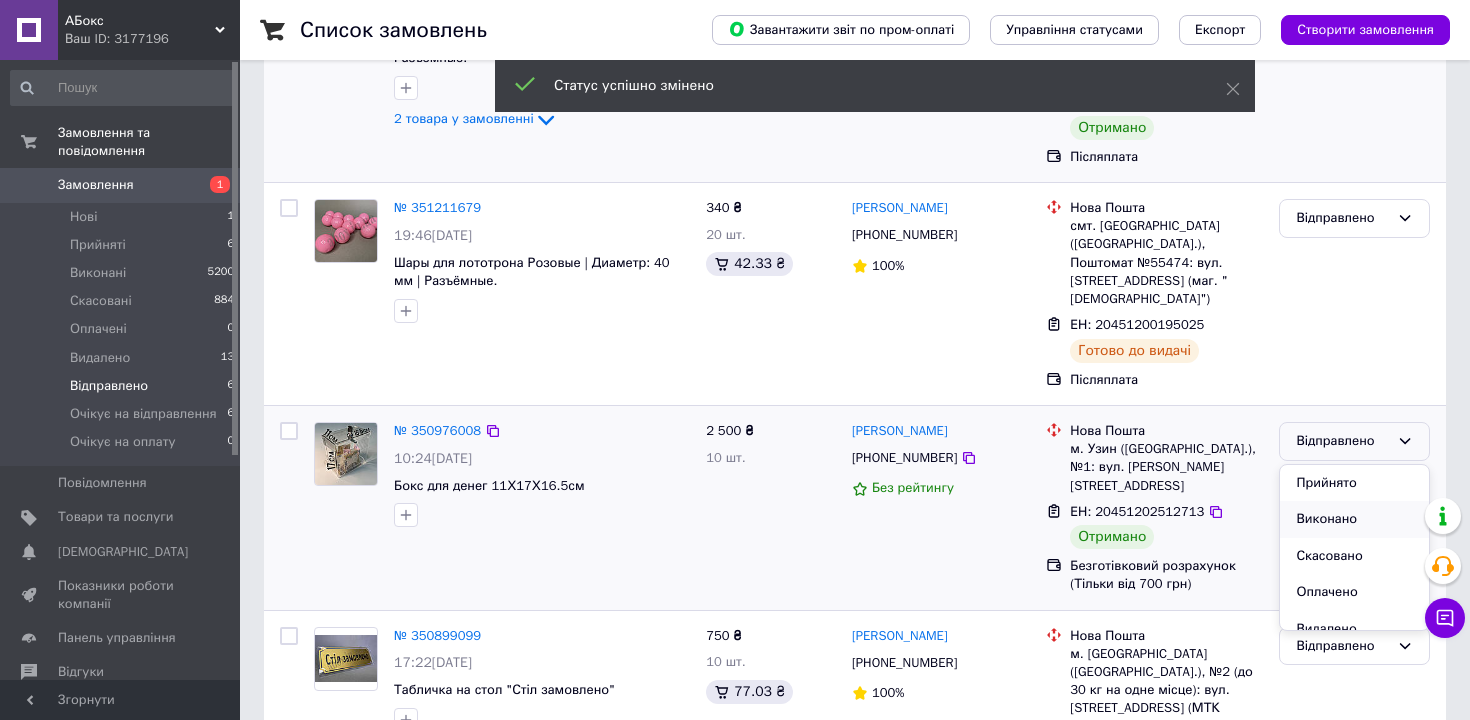click on "Виконано" at bounding box center [1354, 519] 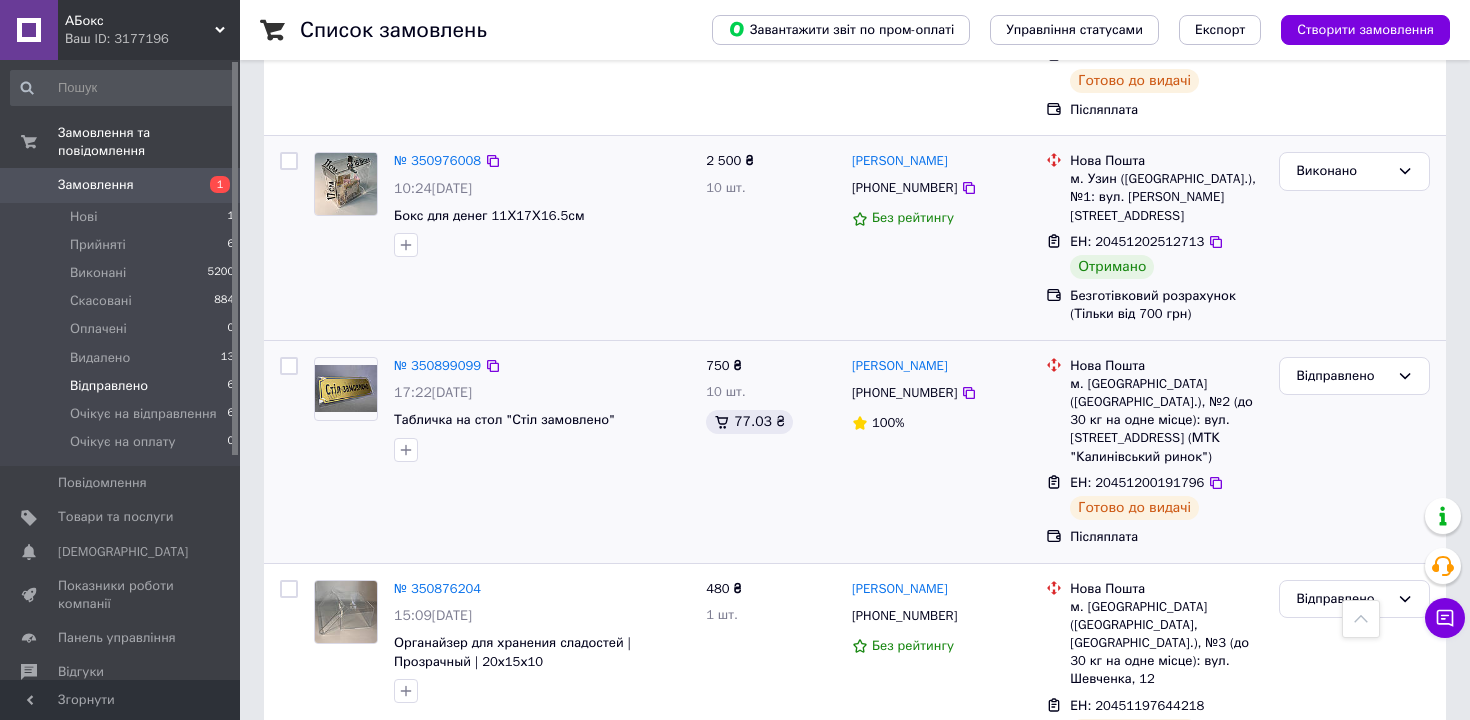 scroll, scrollTop: 589, scrollLeft: 0, axis: vertical 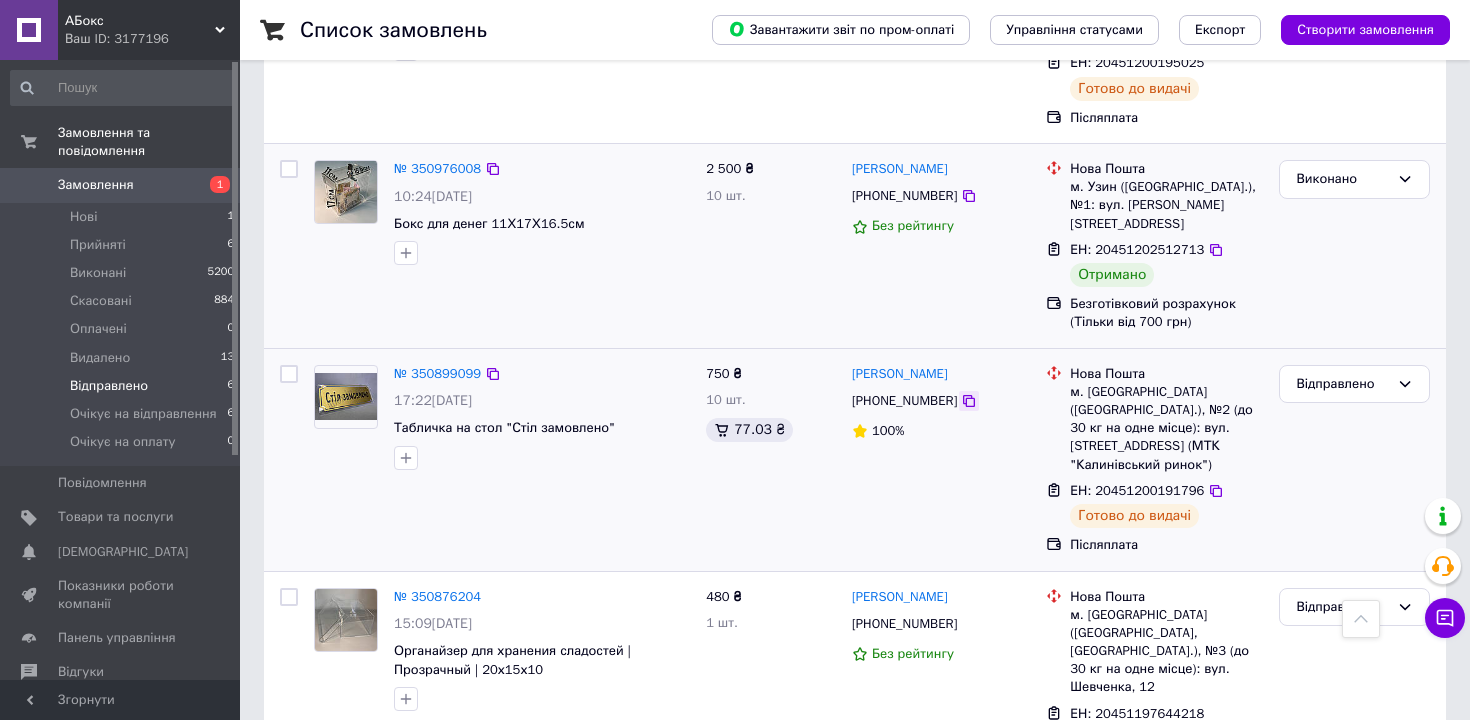 click 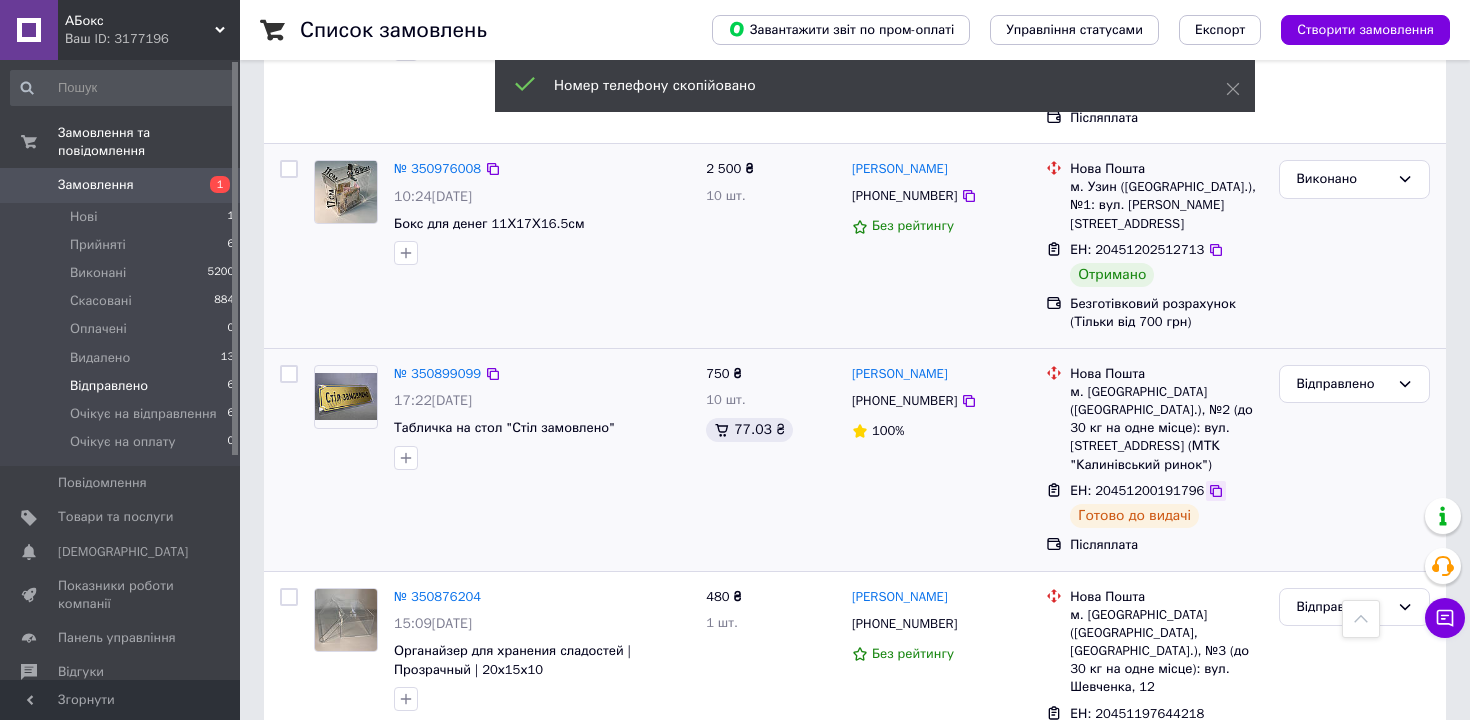 click 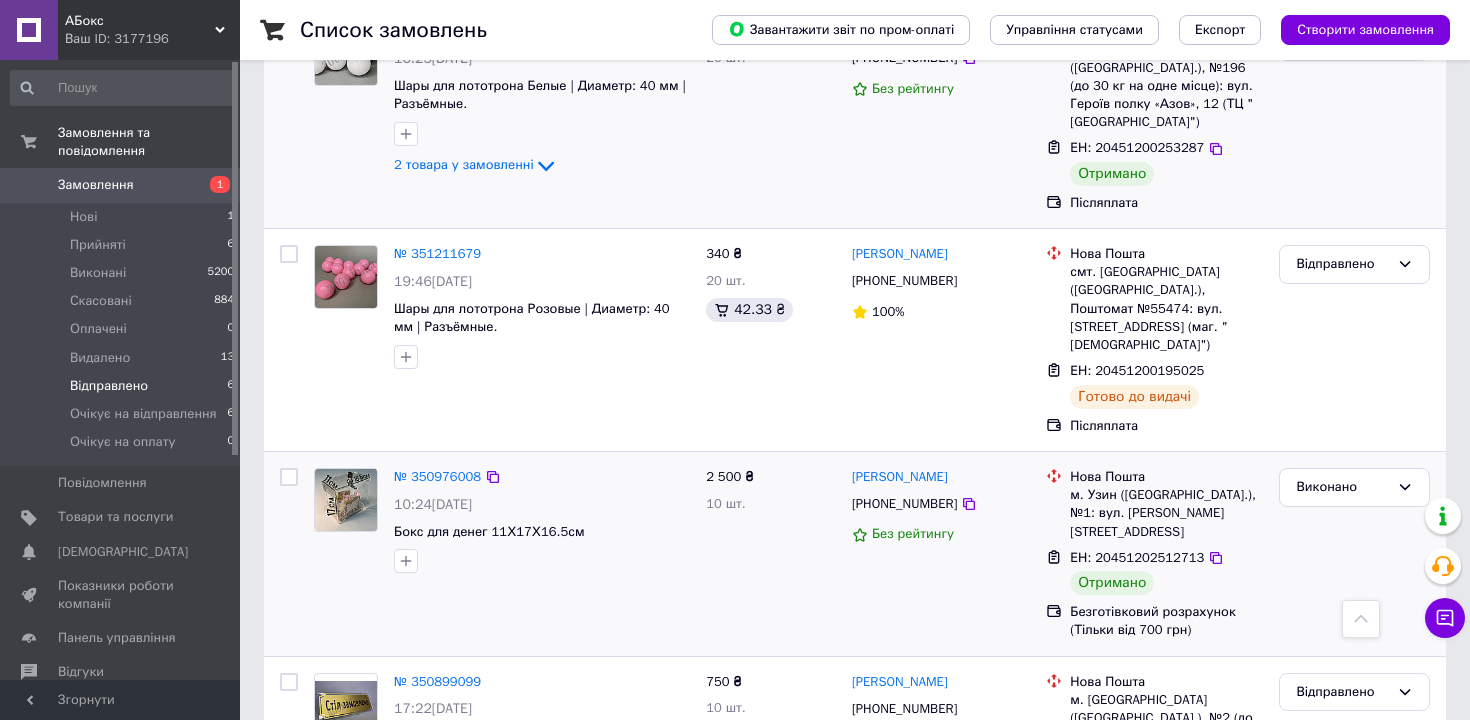 scroll, scrollTop: 0, scrollLeft: 0, axis: both 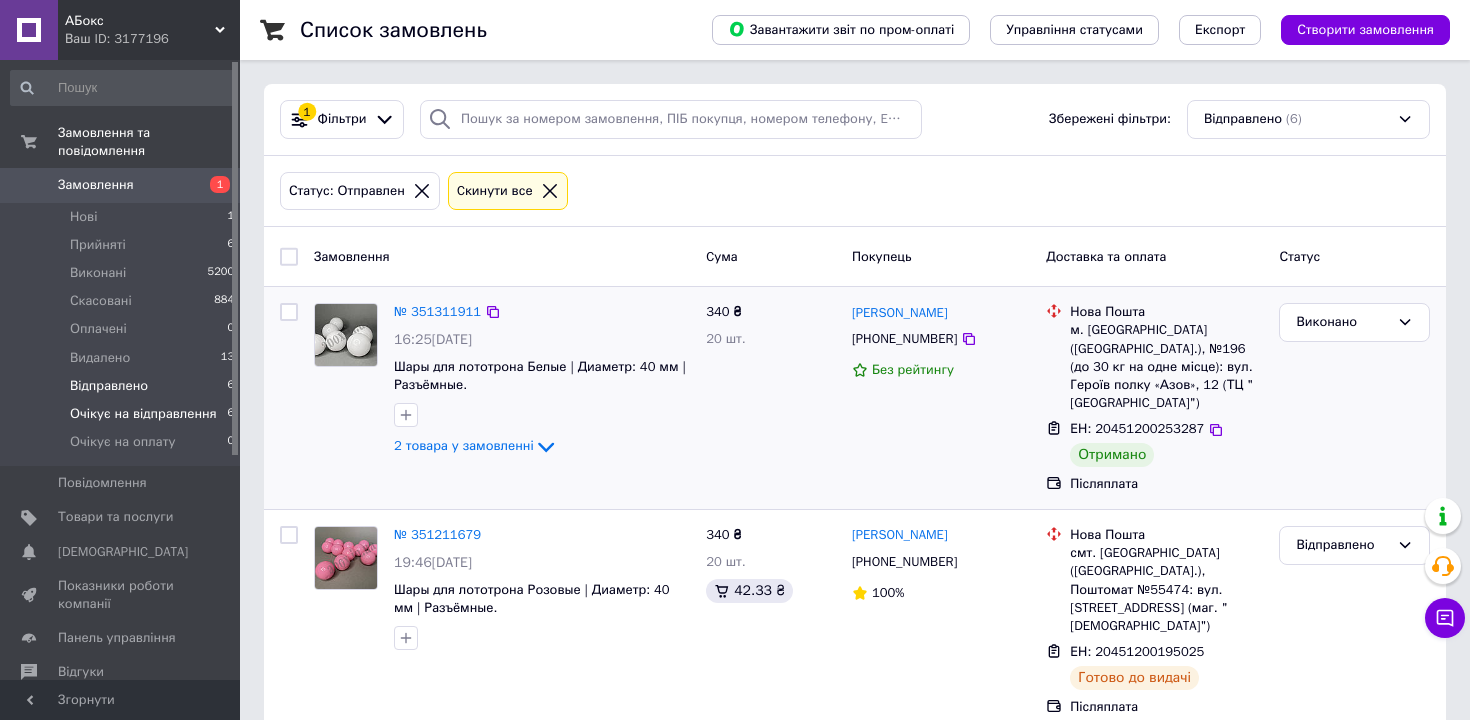 click on "Очікує на відправлення" at bounding box center (143, 414) 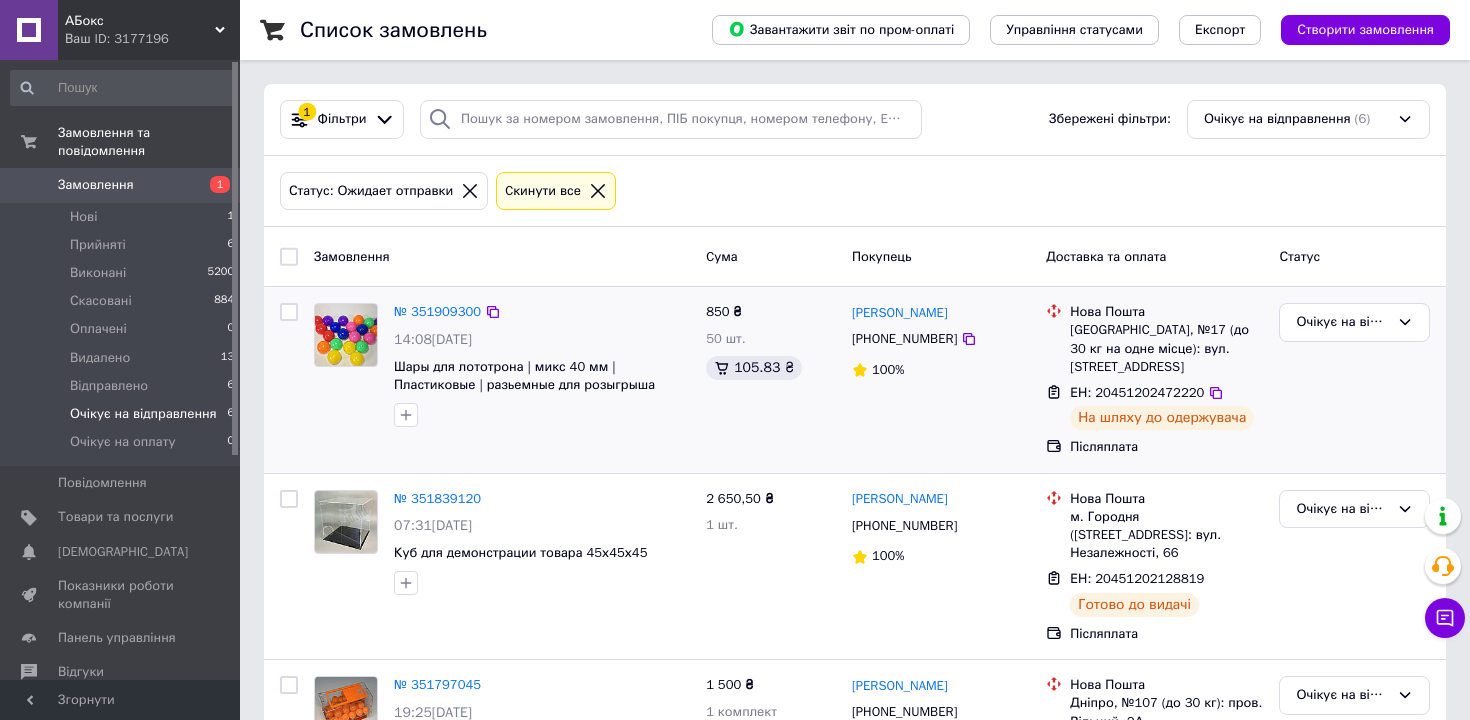 scroll, scrollTop: 691, scrollLeft: 0, axis: vertical 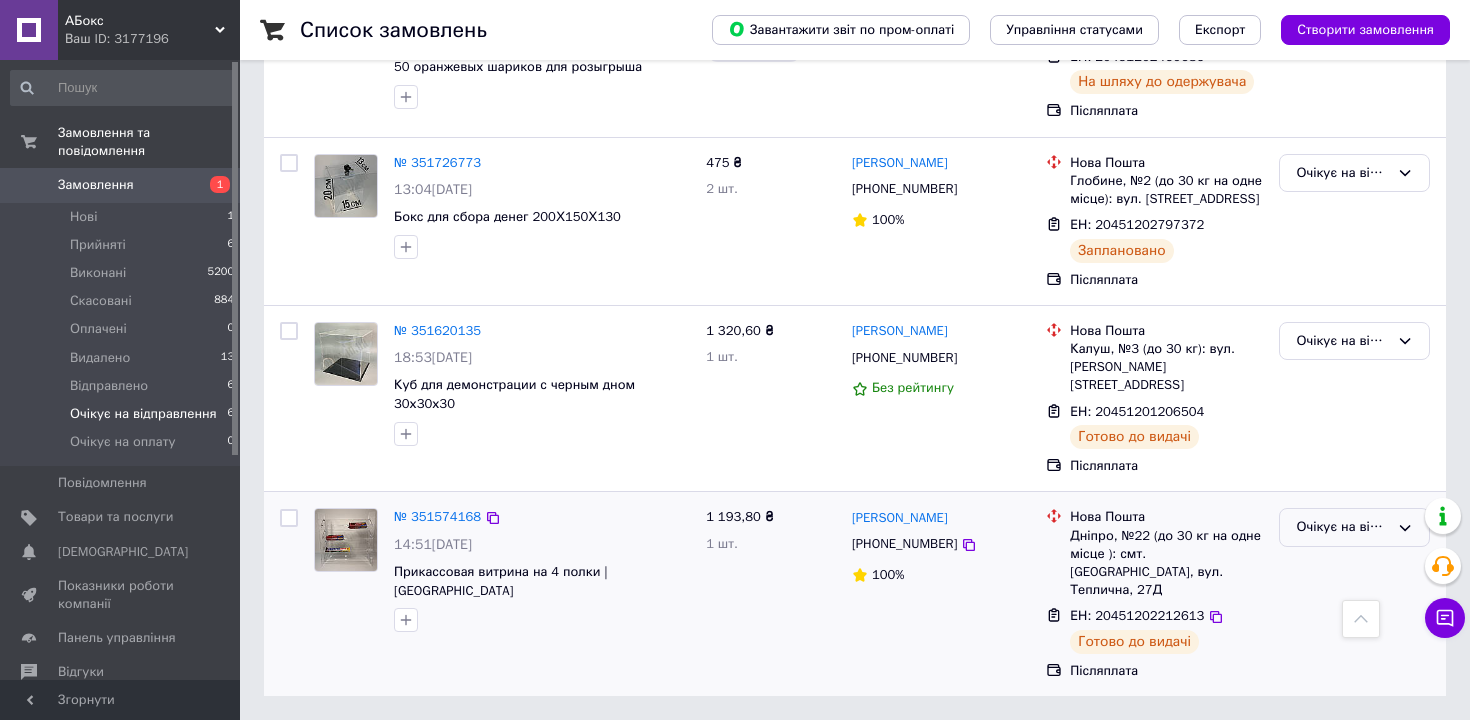 click on "Очікує на відправлення" at bounding box center (1342, 527) 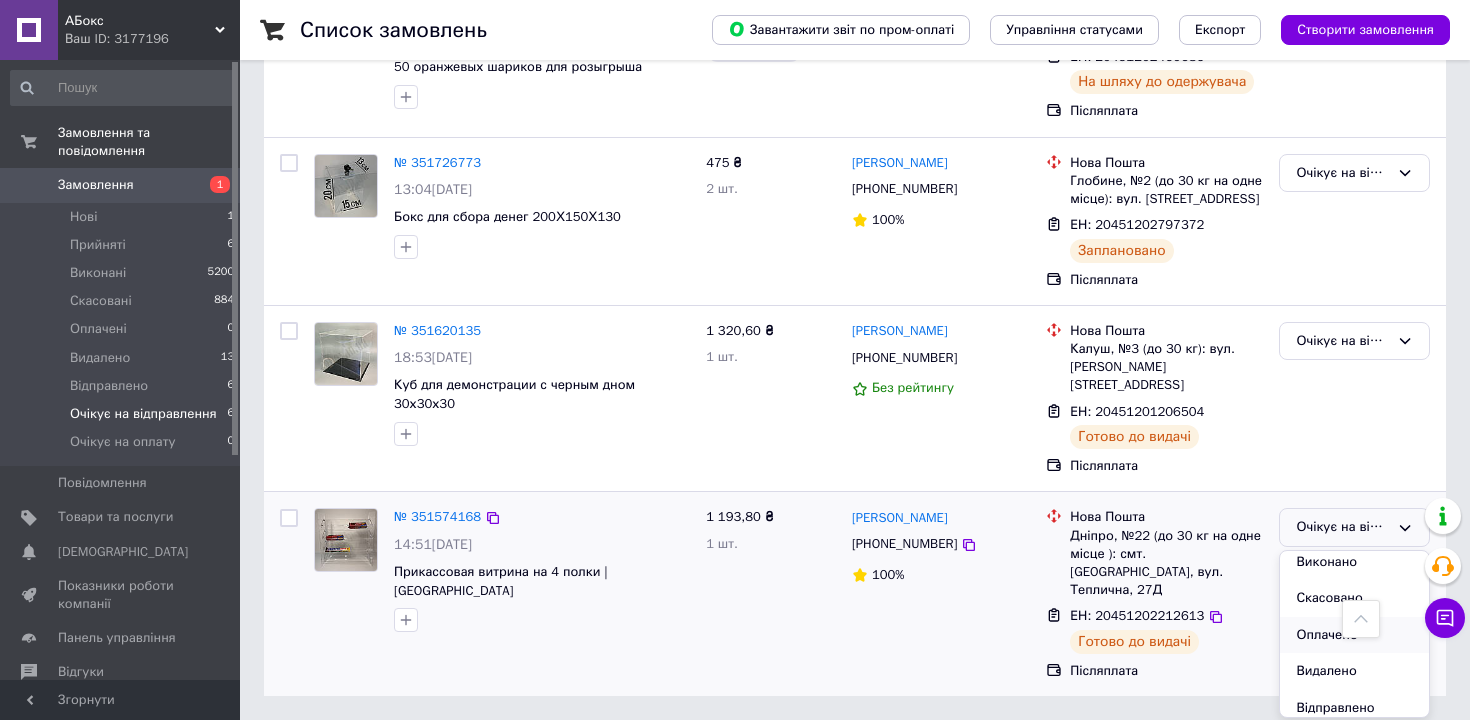 scroll, scrollTop: 78, scrollLeft: 0, axis: vertical 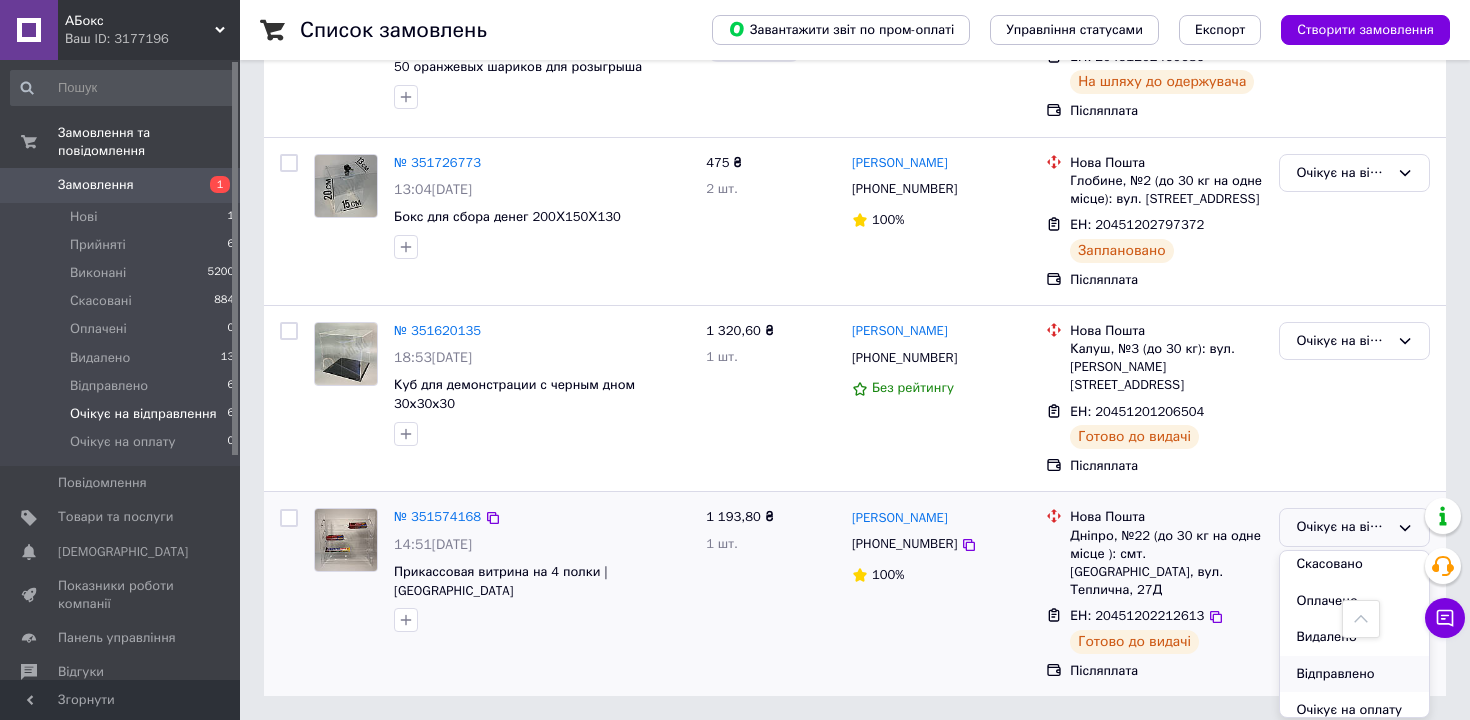 click on "Відправлено" at bounding box center (1354, 674) 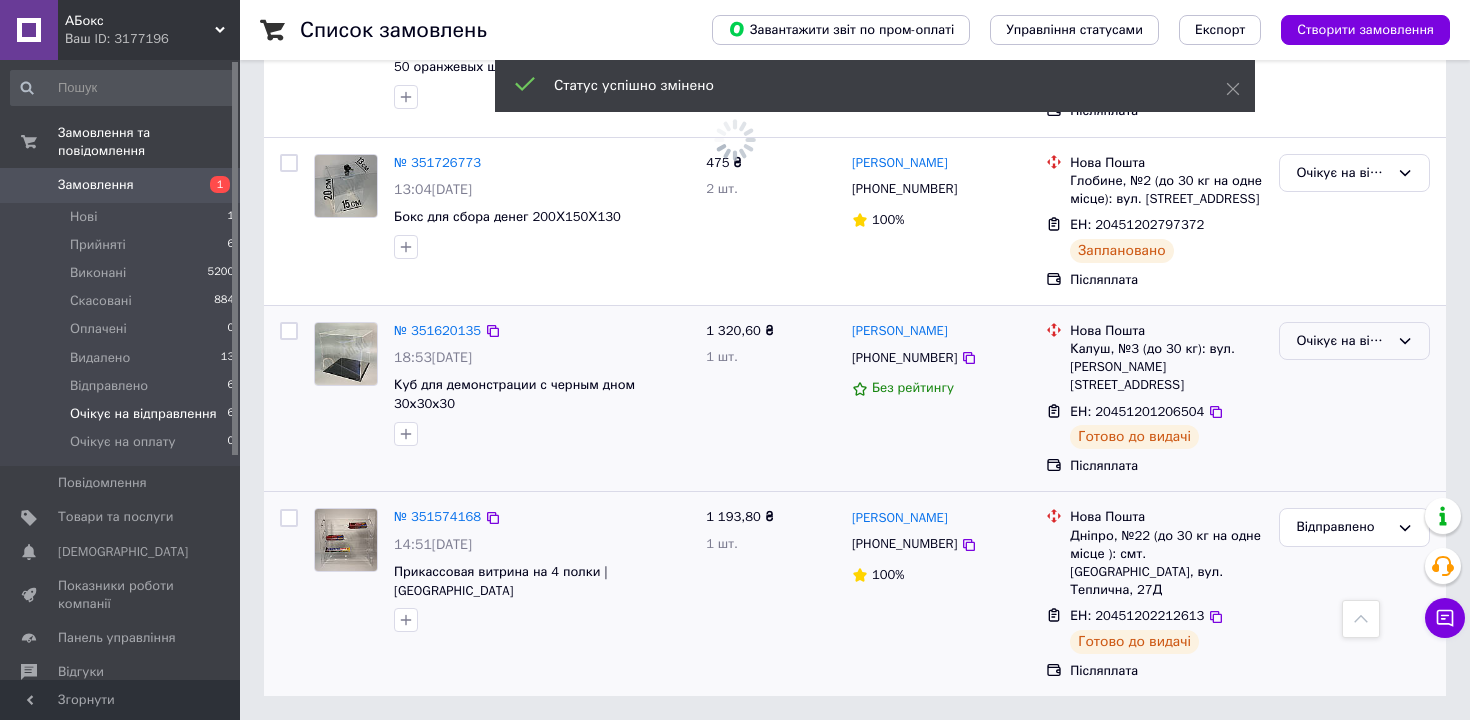 click on "Очікує на відправлення" at bounding box center [1354, 341] 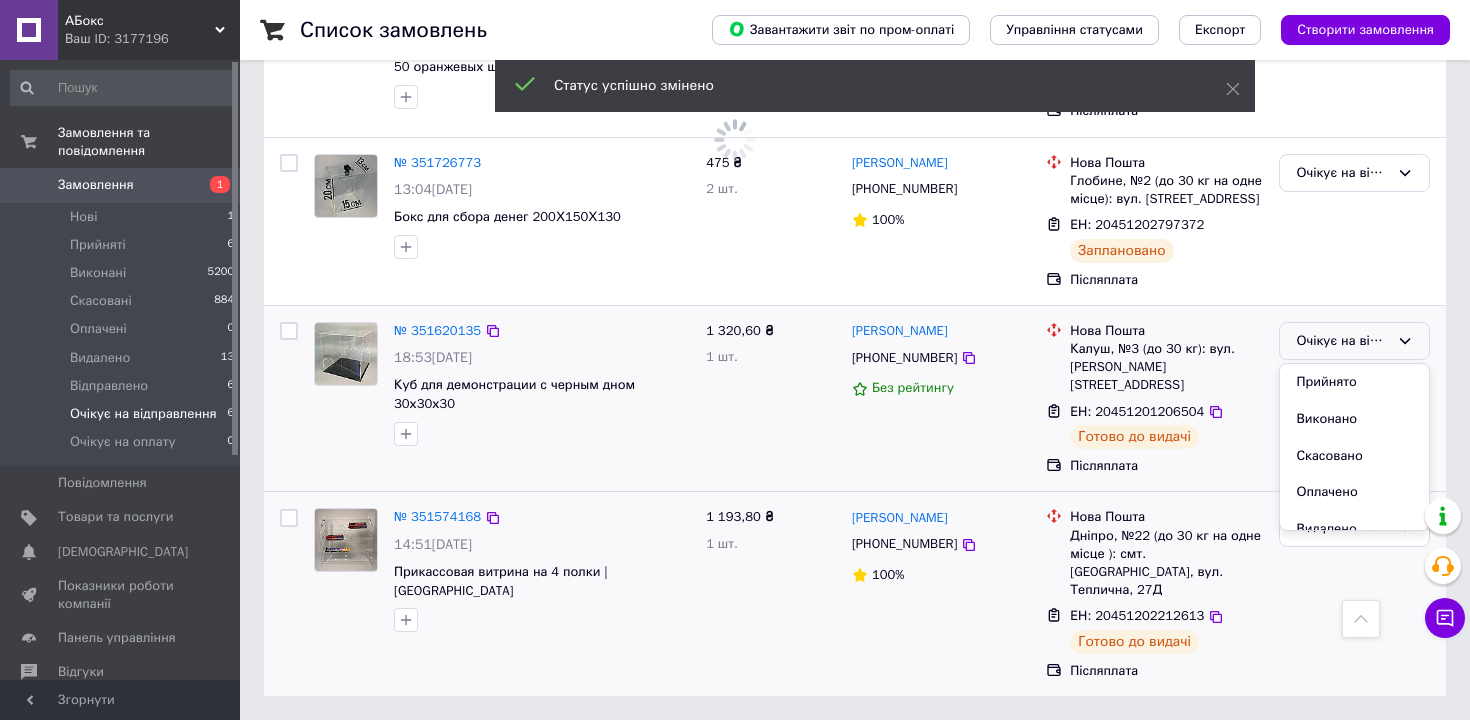 scroll, scrollTop: 90, scrollLeft: 0, axis: vertical 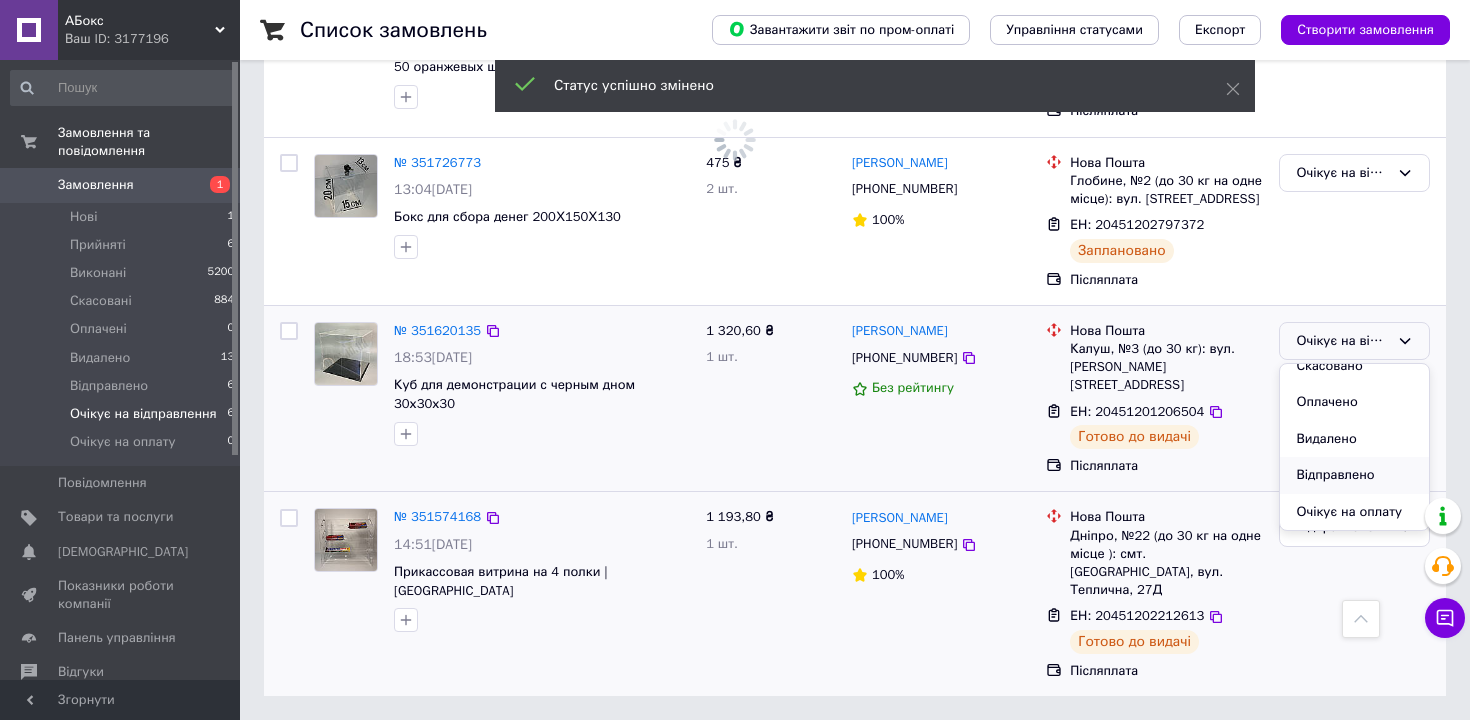 click on "Відправлено" at bounding box center (1354, 475) 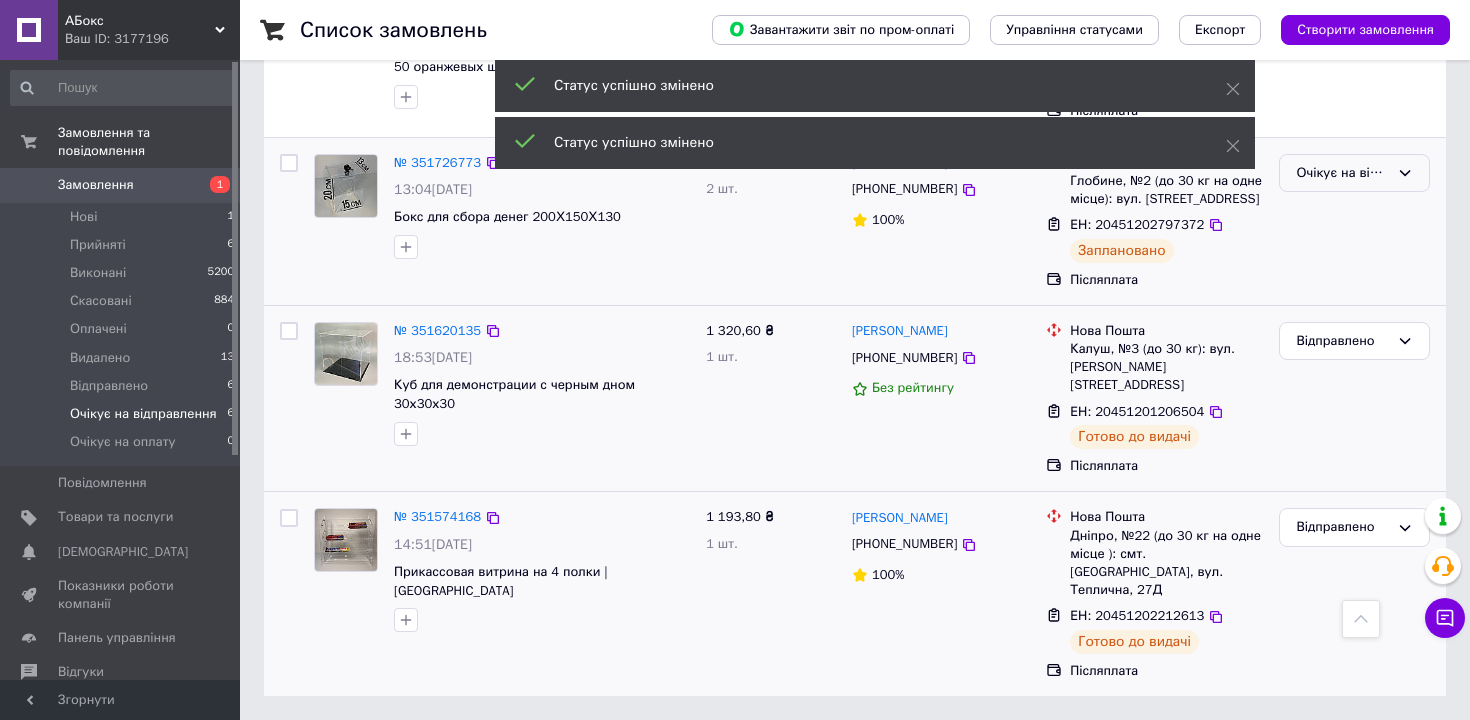 click 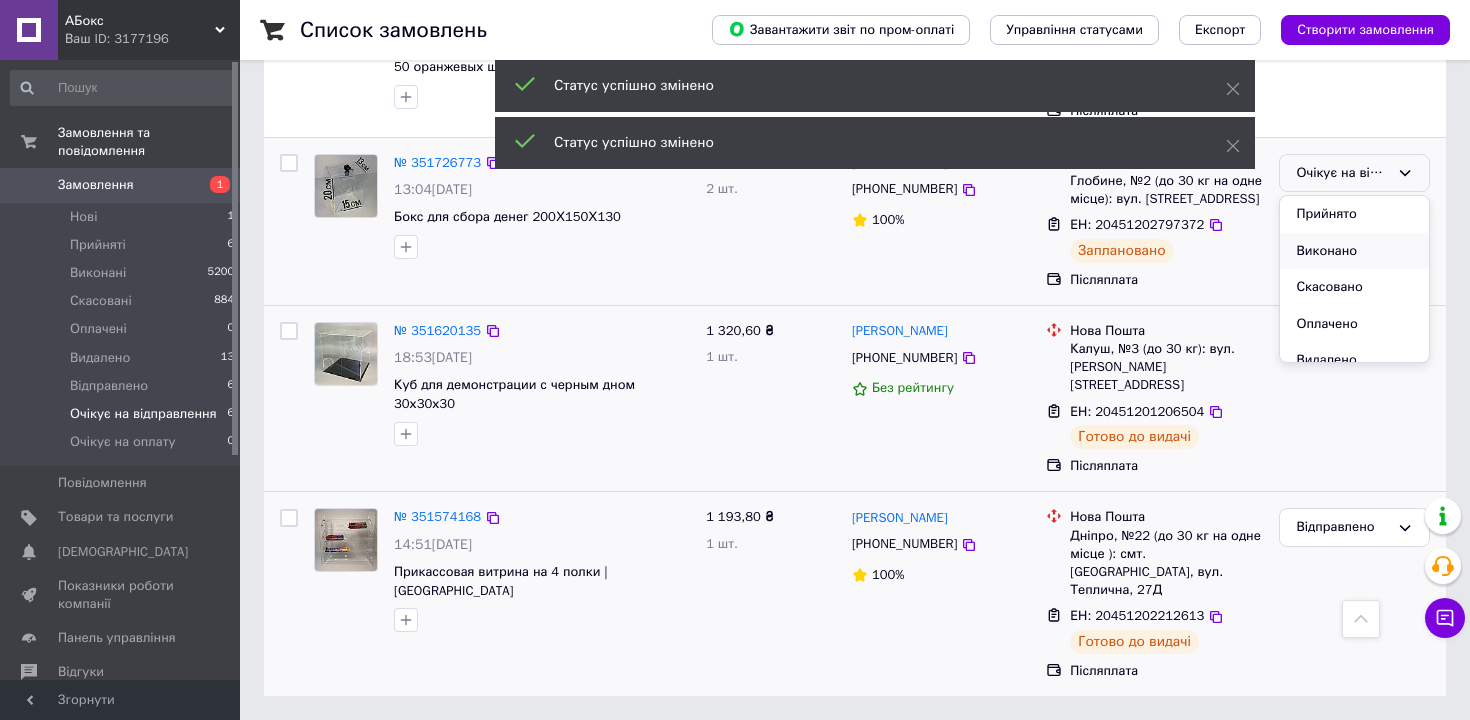 scroll, scrollTop: 90, scrollLeft: 0, axis: vertical 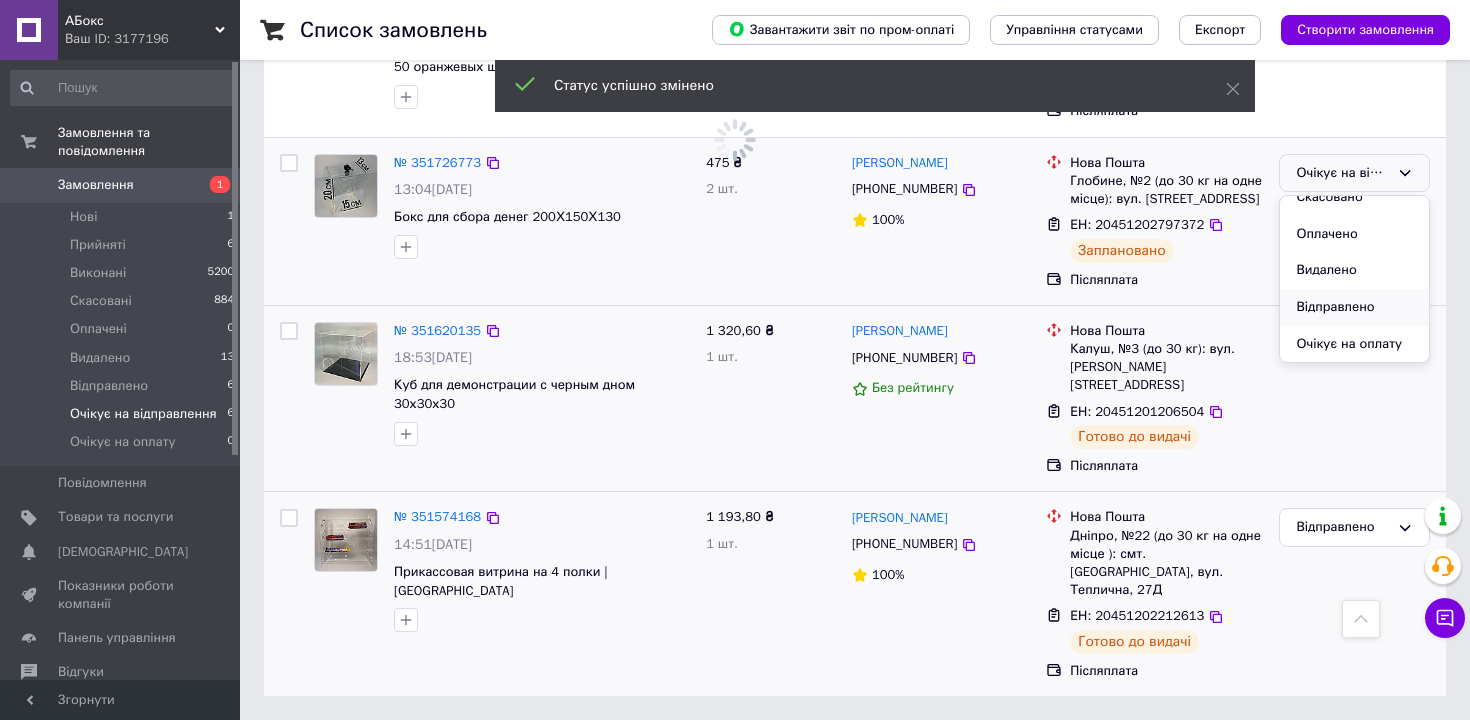 click on "Відправлено" at bounding box center (1354, 307) 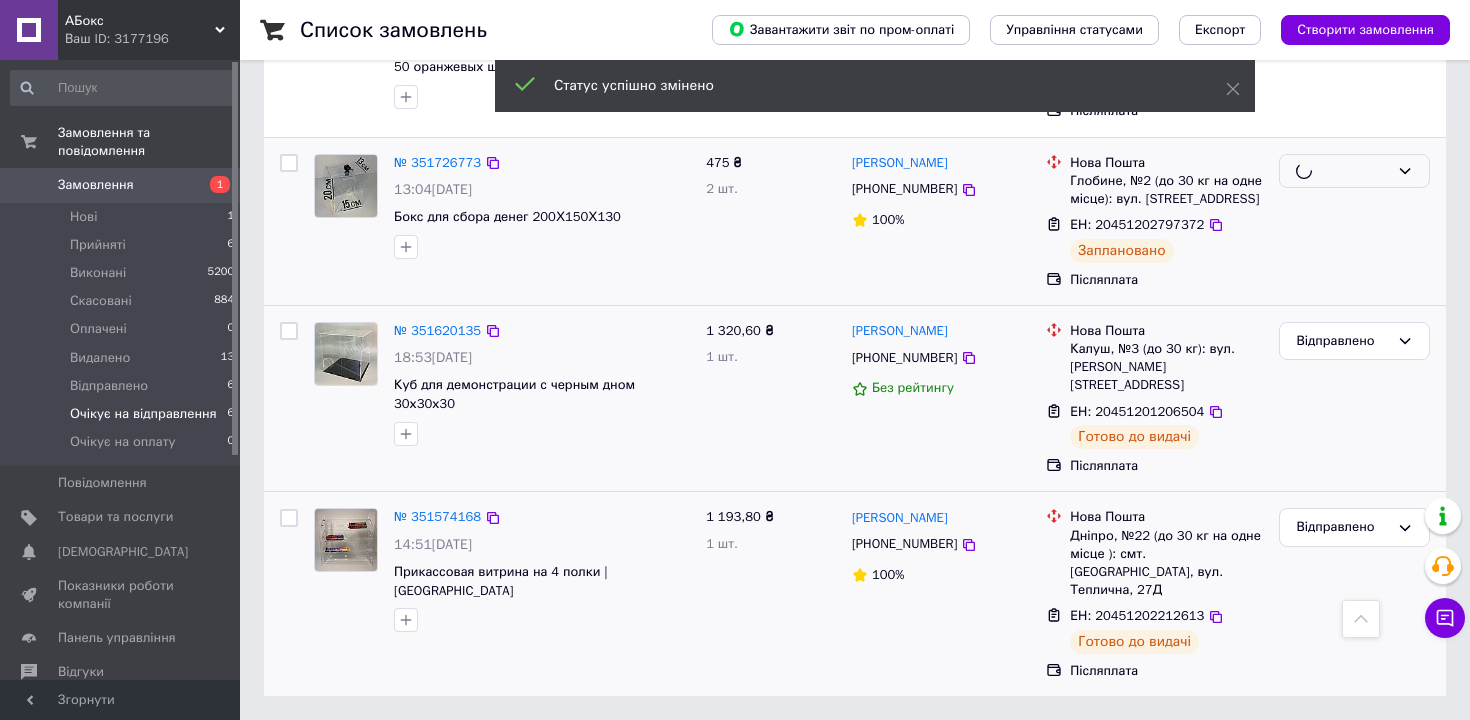 scroll, scrollTop: 379, scrollLeft: 0, axis: vertical 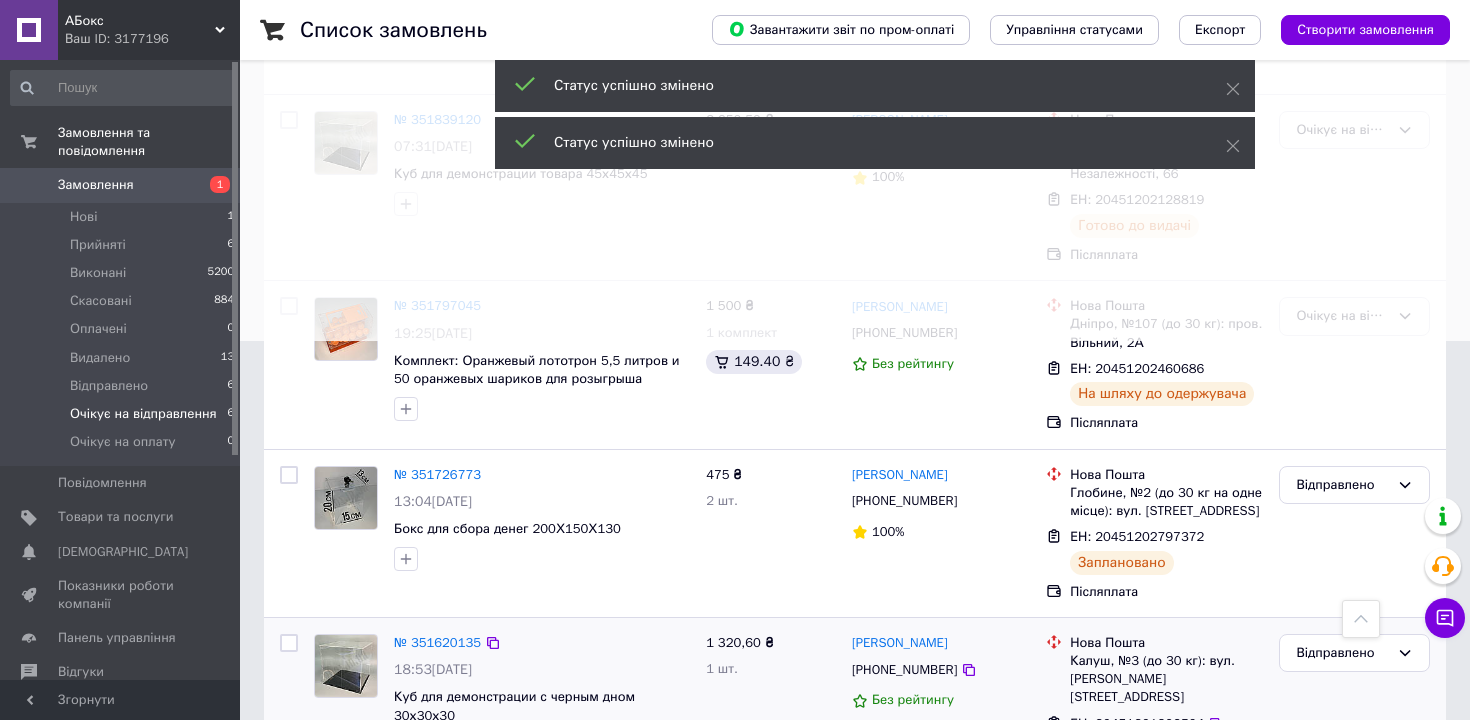 click at bounding box center [735, -19] 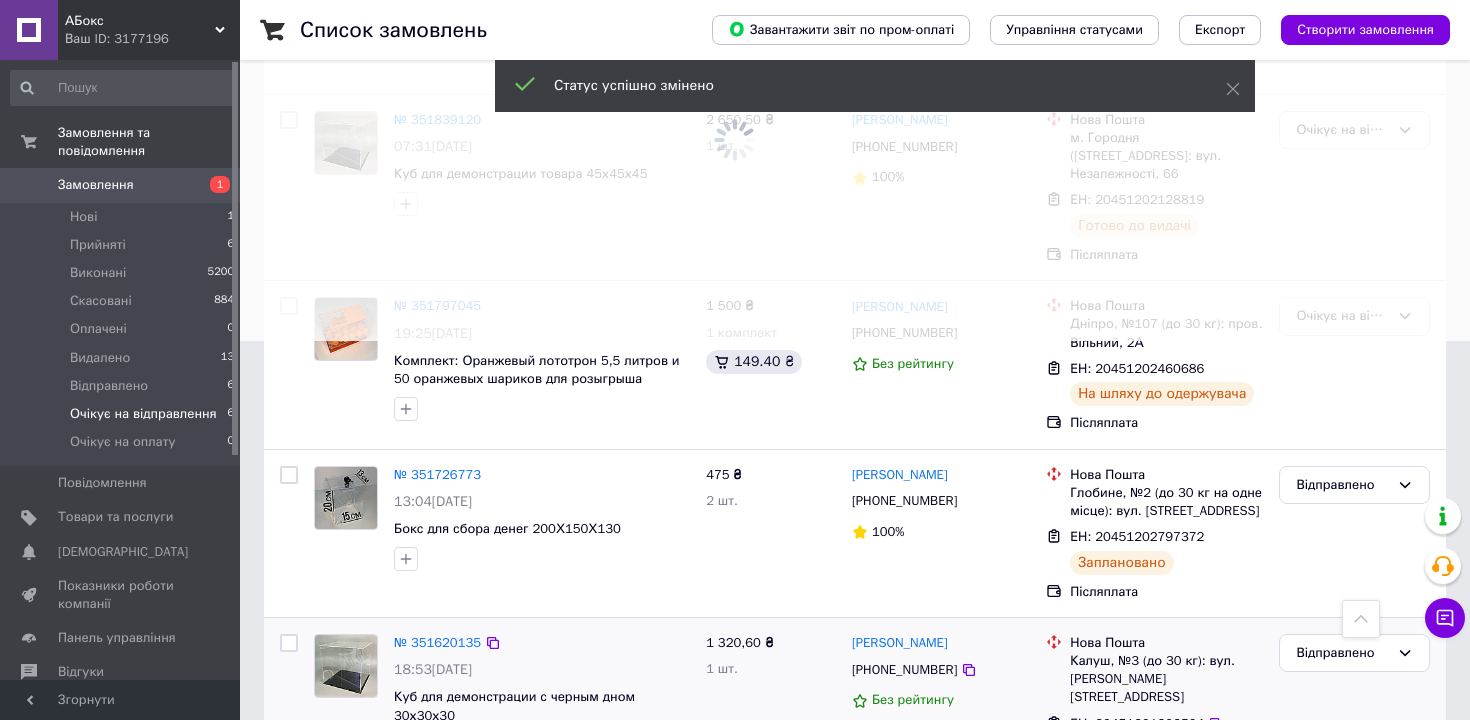 click at bounding box center (735, -19) 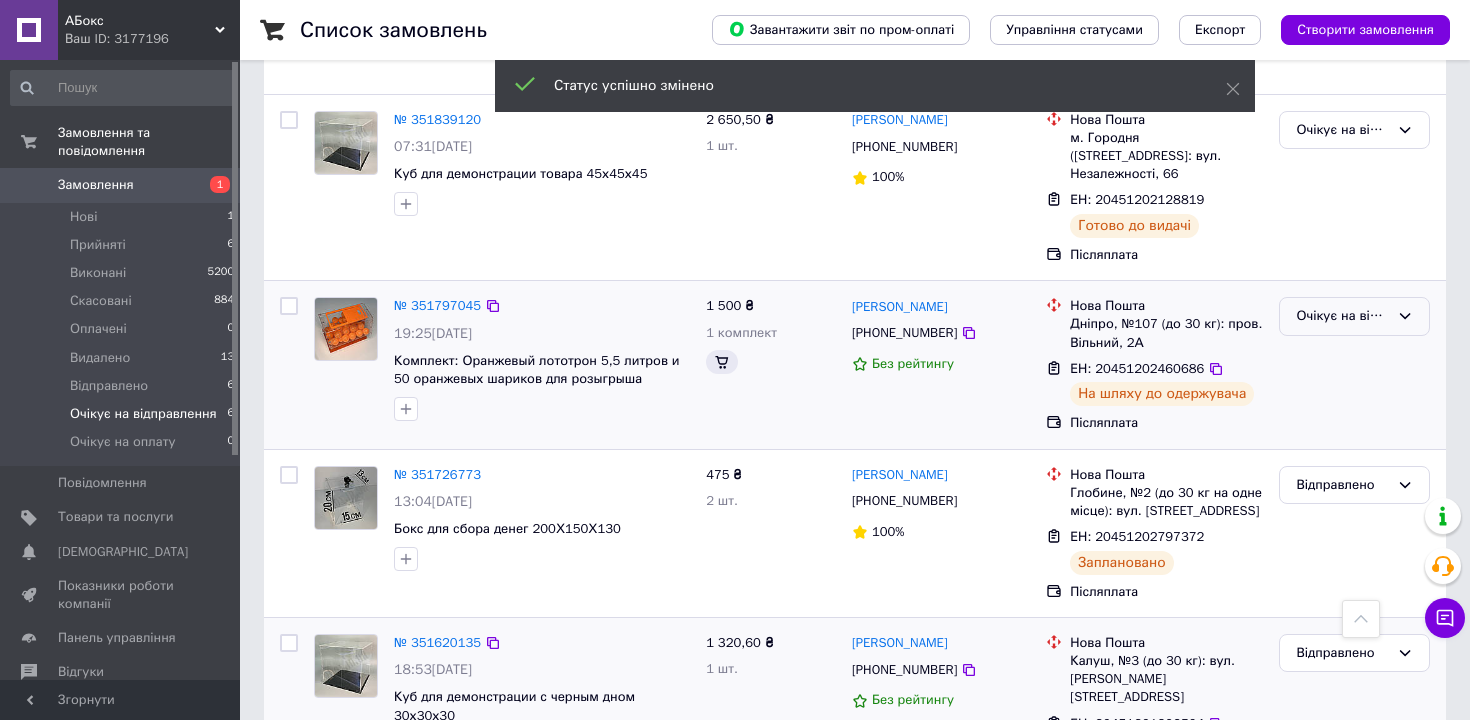 click 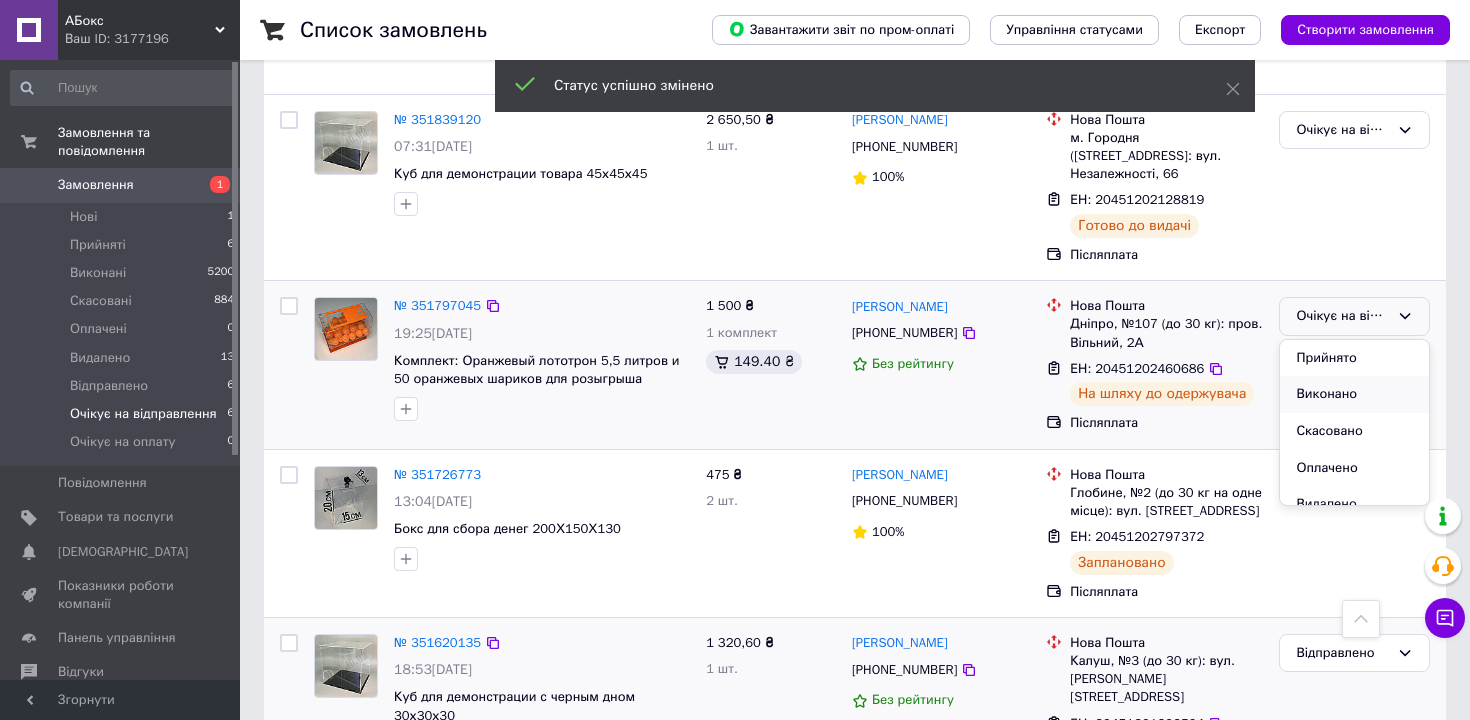 scroll, scrollTop: 90, scrollLeft: 0, axis: vertical 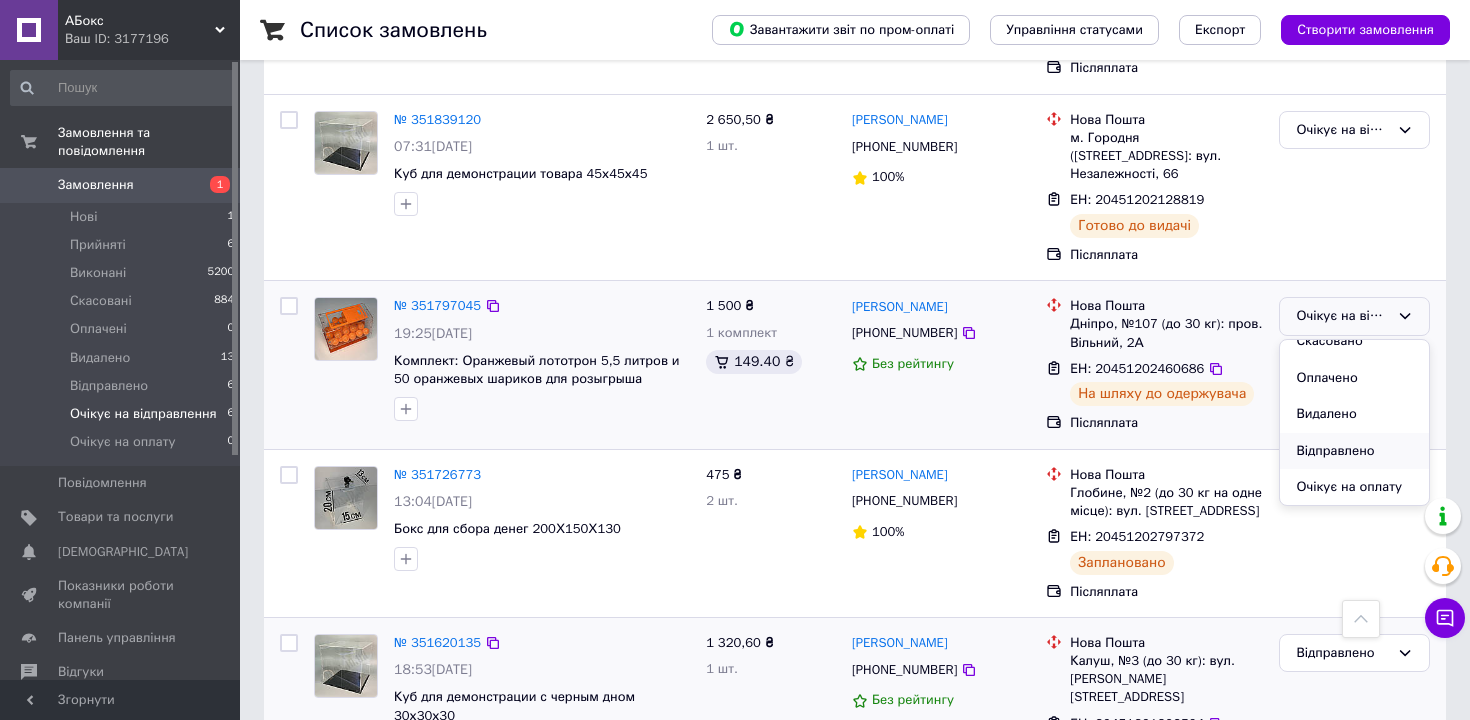 click on "Відправлено" at bounding box center (1354, 451) 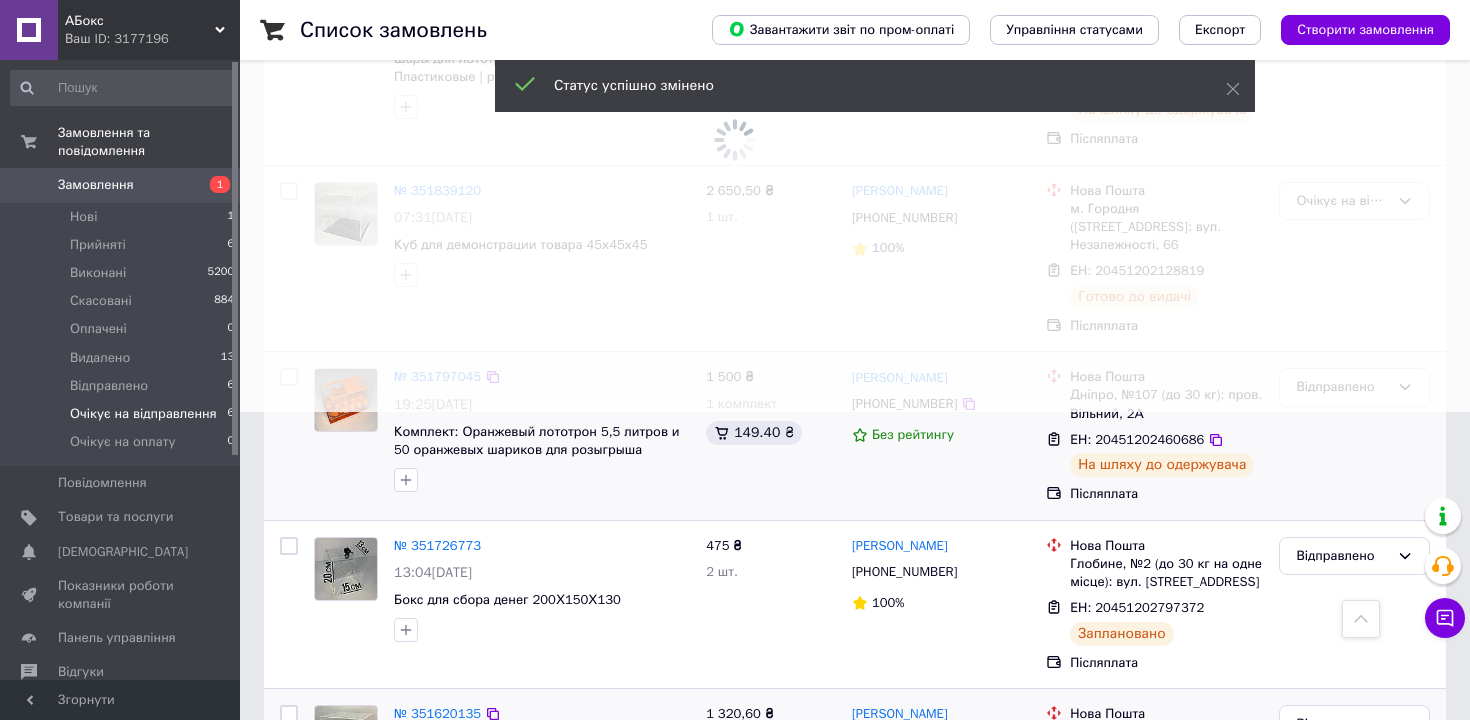 scroll, scrollTop: 296, scrollLeft: 0, axis: vertical 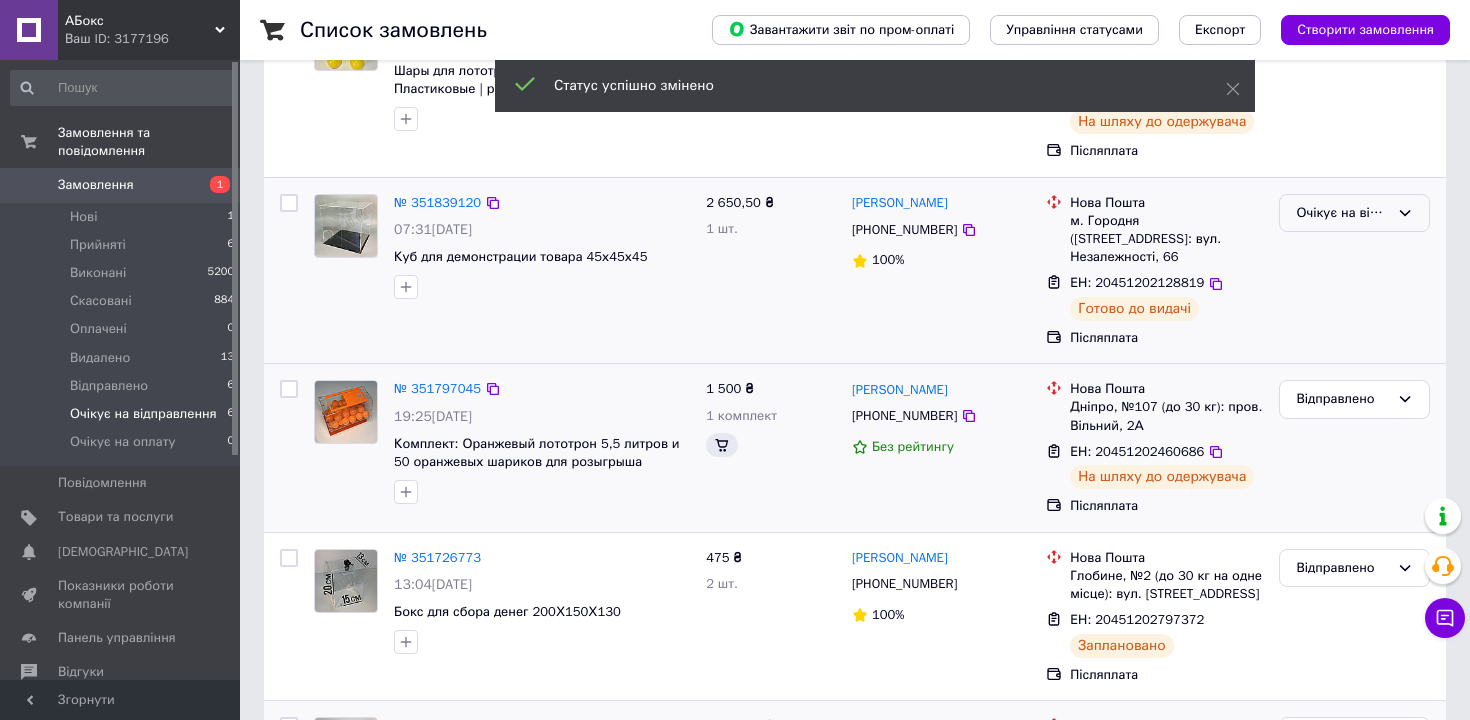 click 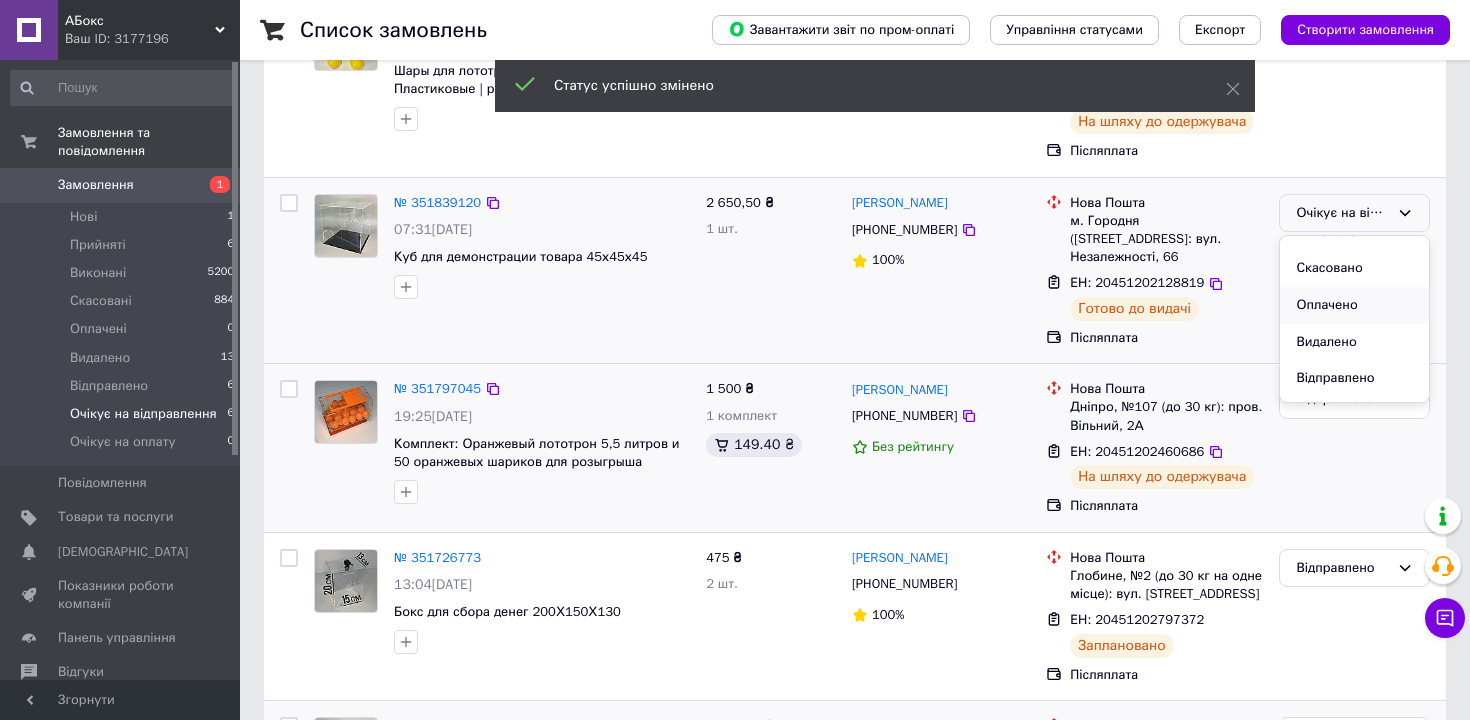 scroll, scrollTop: 90, scrollLeft: 0, axis: vertical 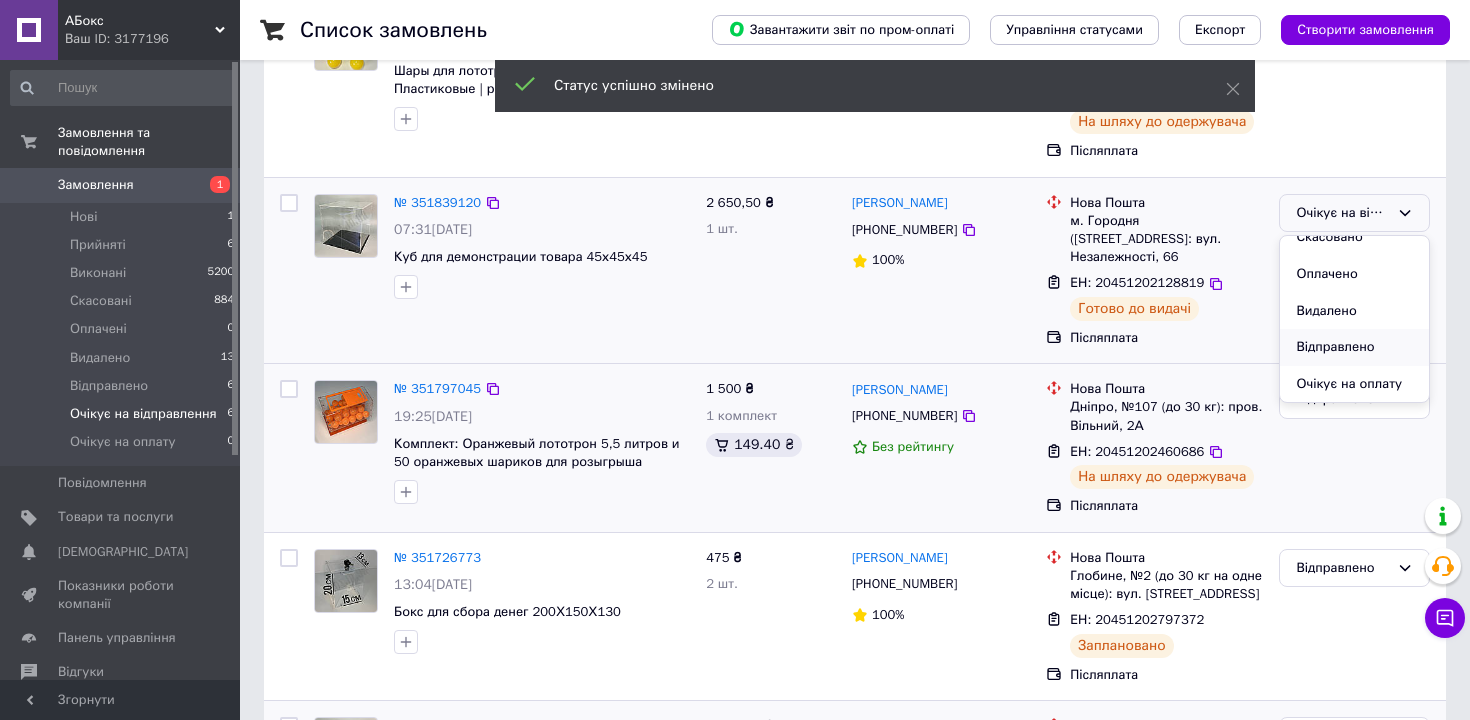 click on "Відправлено" at bounding box center (1354, 347) 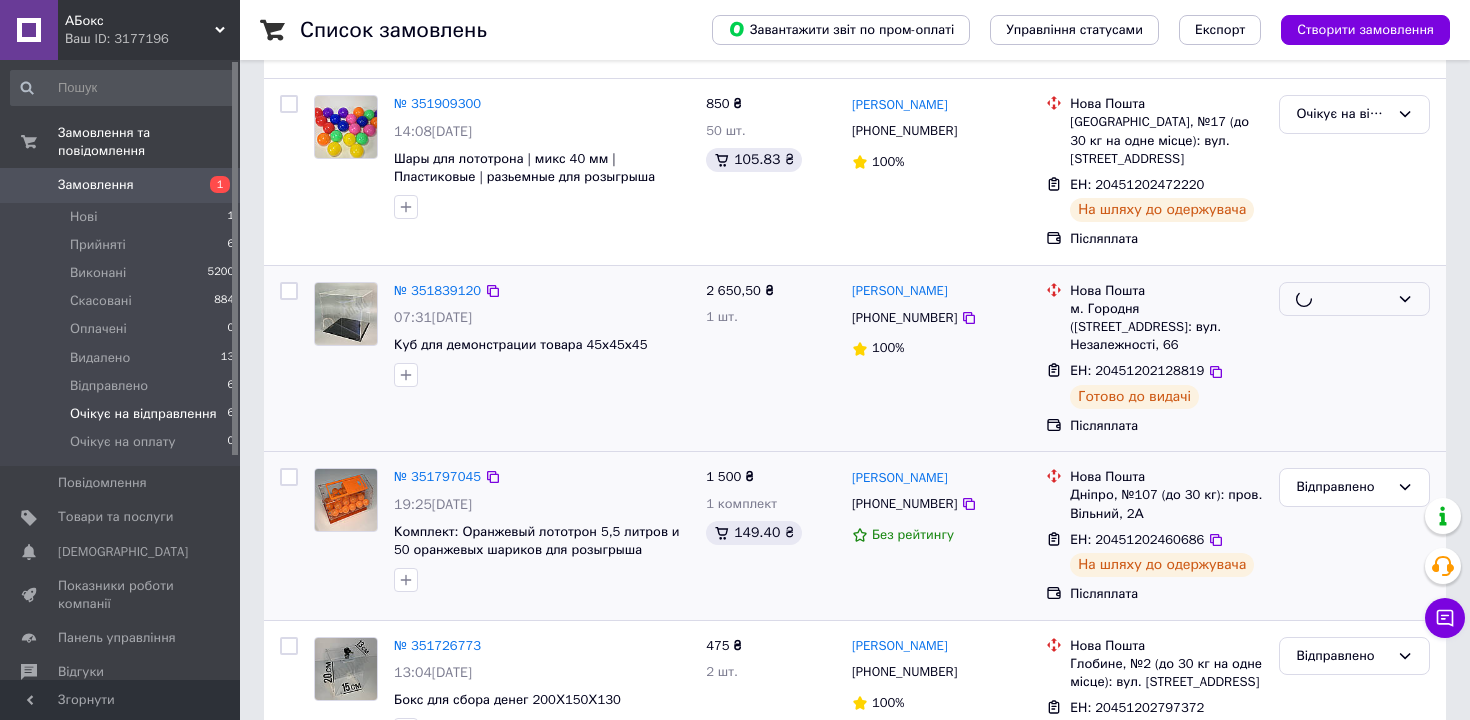 scroll, scrollTop: 141, scrollLeft: 0, axis: vertical 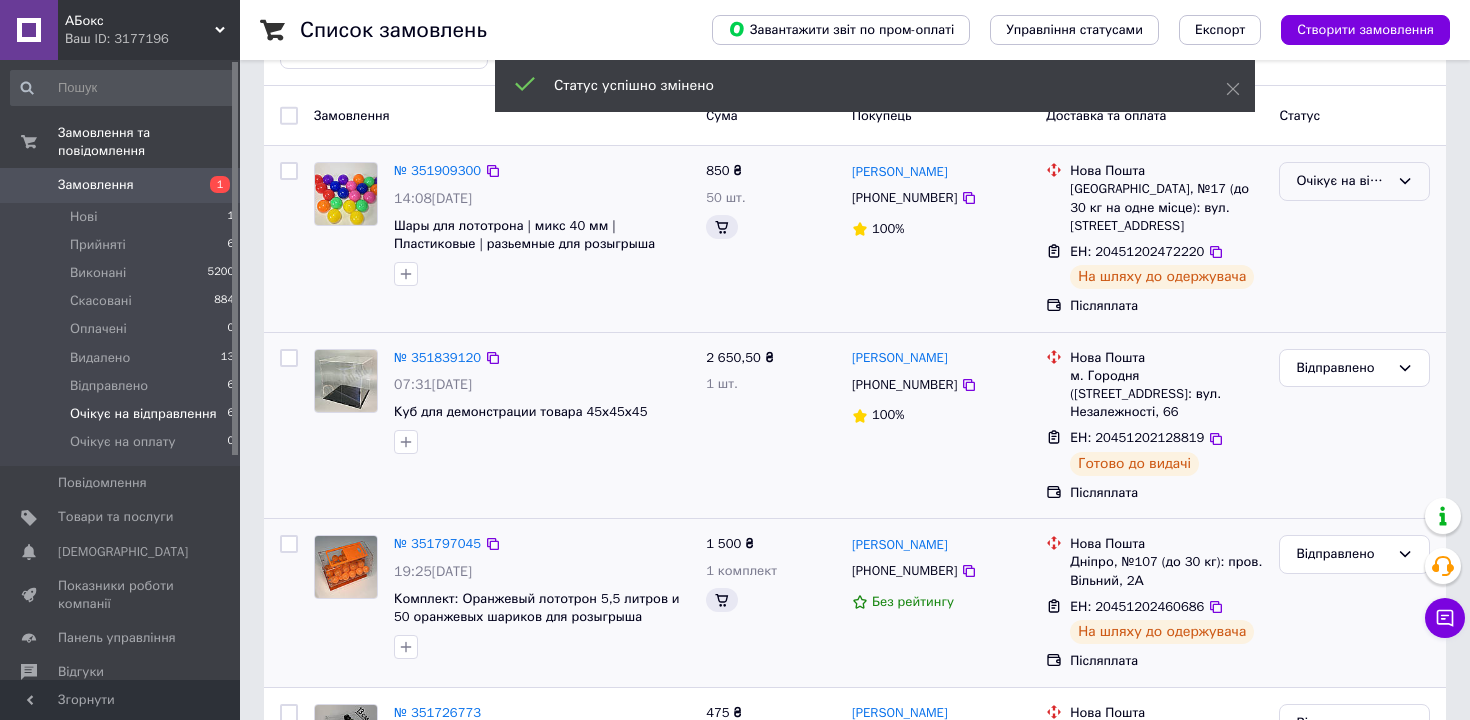 click 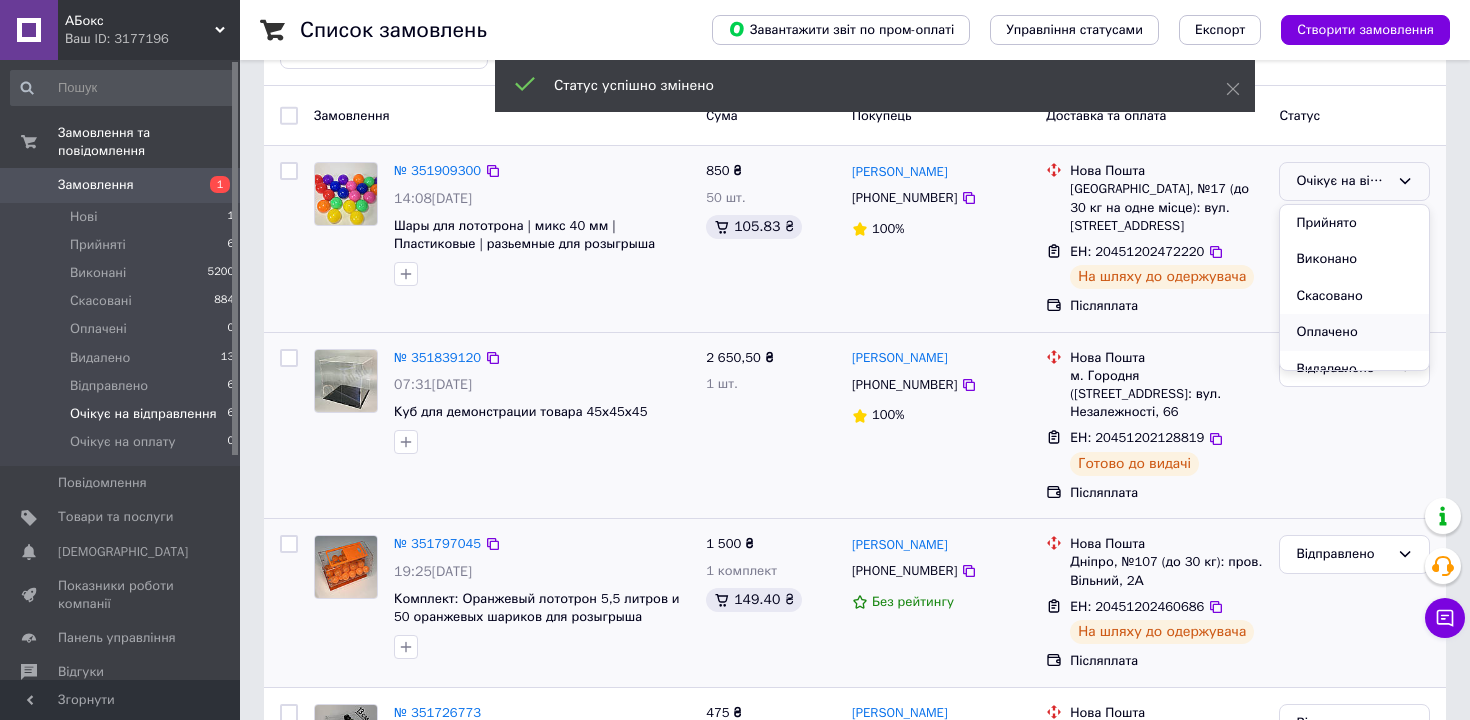 scroll, scrollTop: 87, scrollLeft: 0, axis: vertical 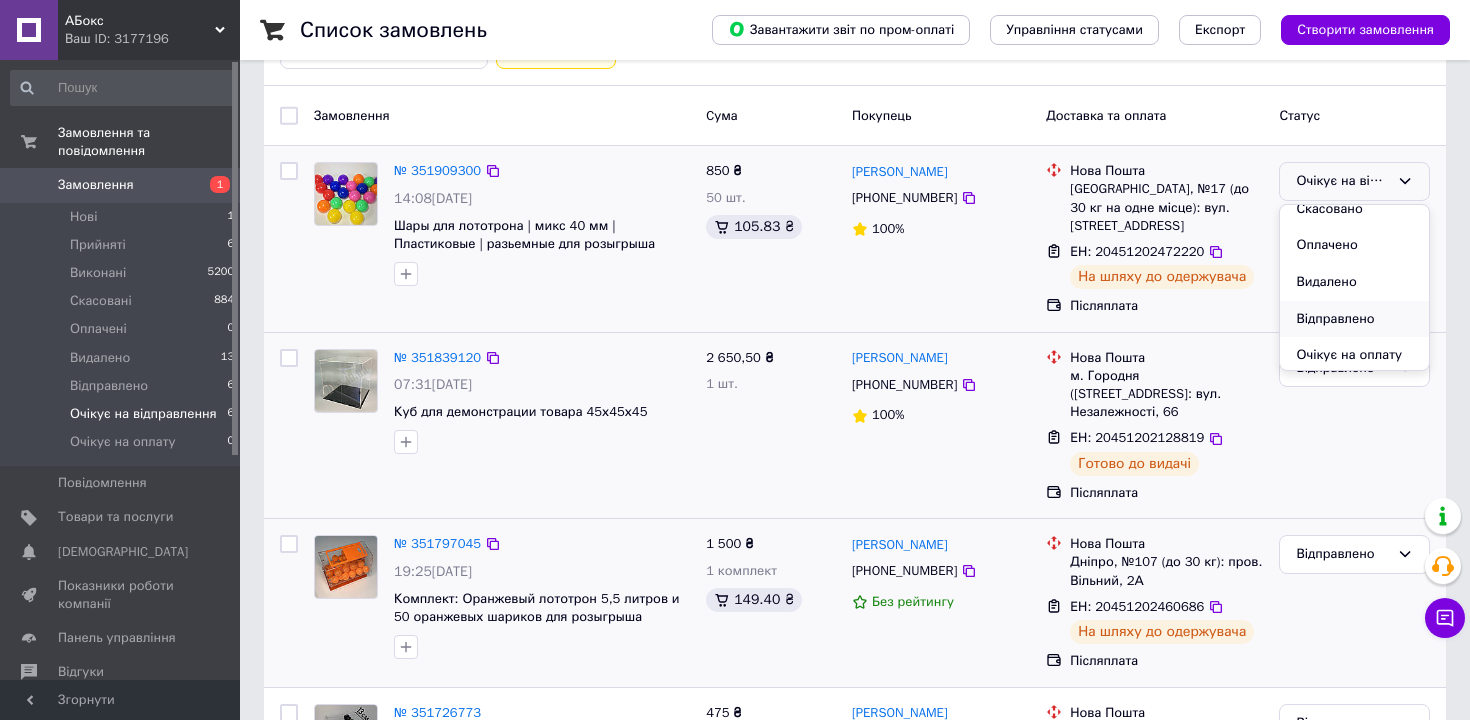 click on "Відправлено" at bounding box center [1354, 319] 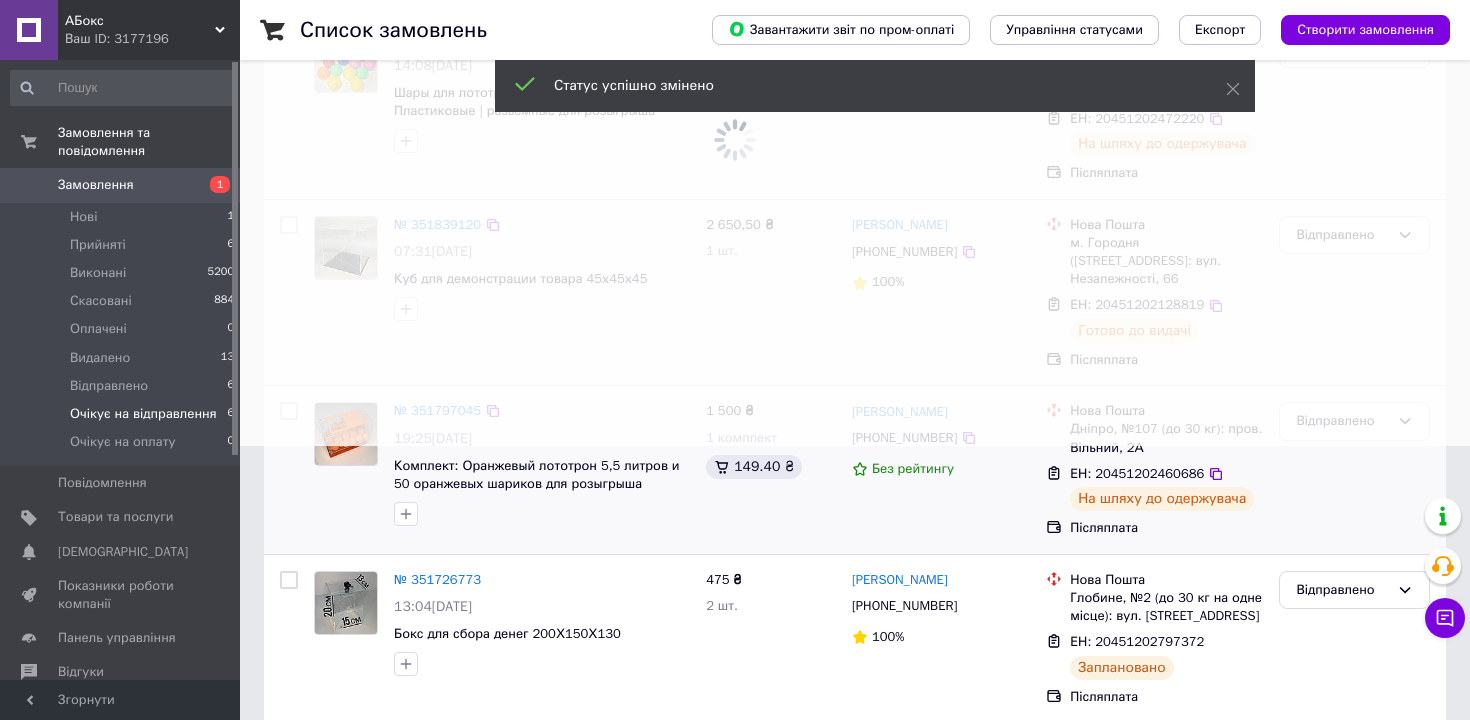 scroll, scrollTop: 279, scrollLeft: 0, axis: vertical 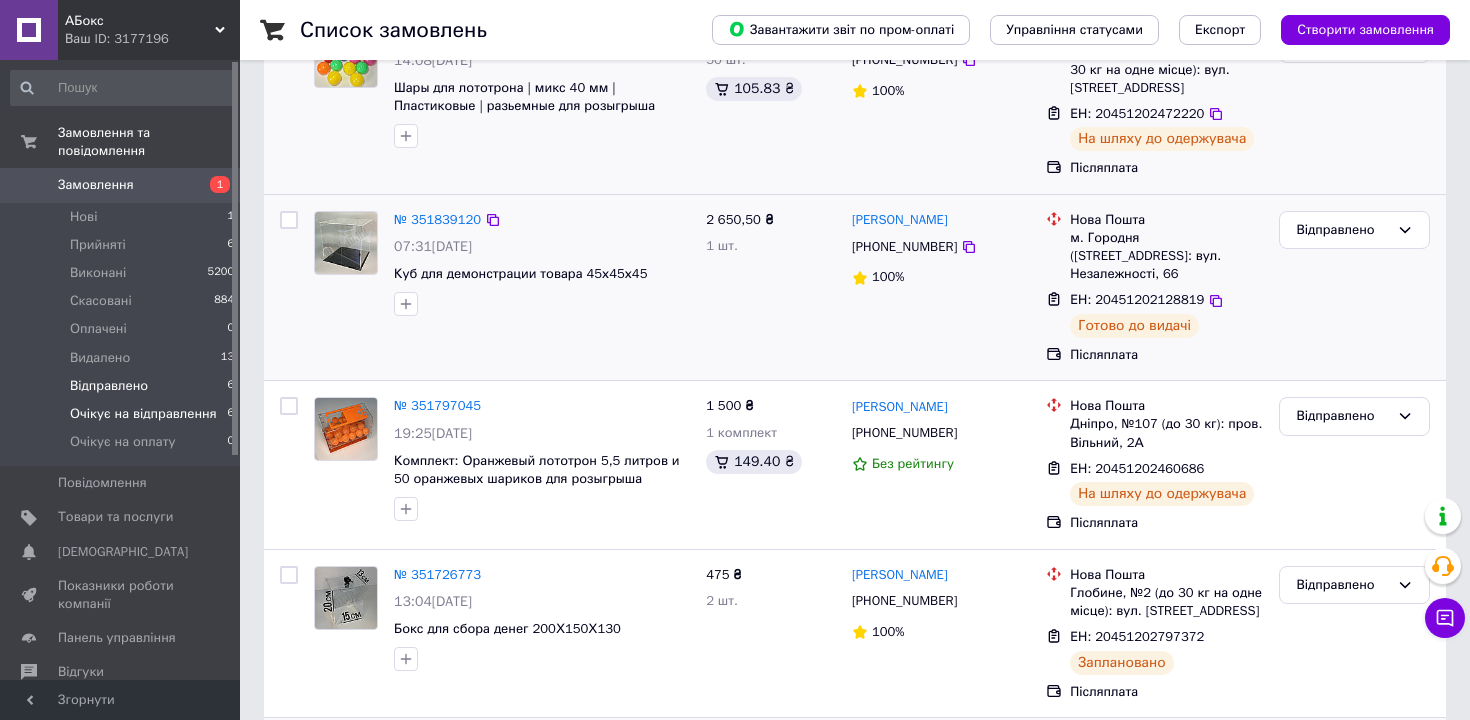 click on "Відправлено 6" at bounding box center [123, 386] 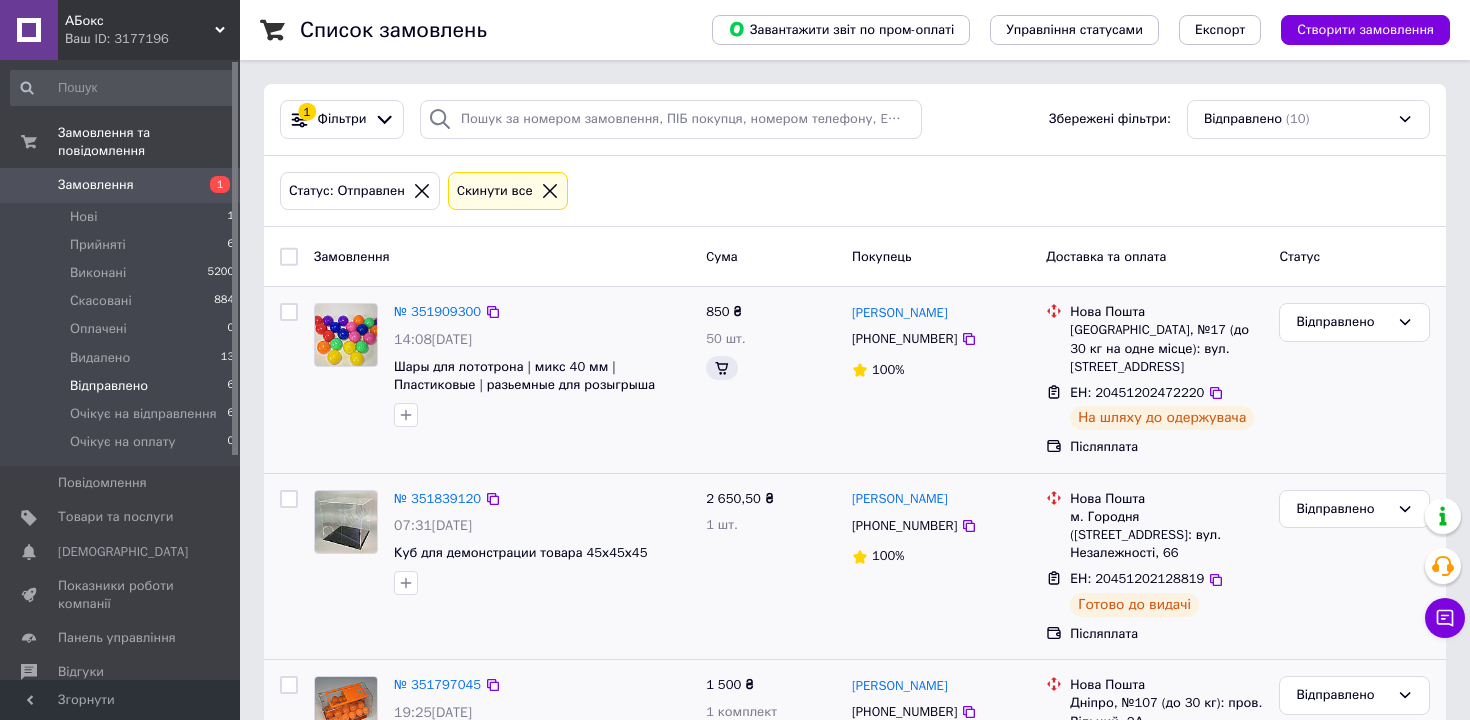 scroll, scrollTop: 1492, scrollLeft: 0, axis: vertical 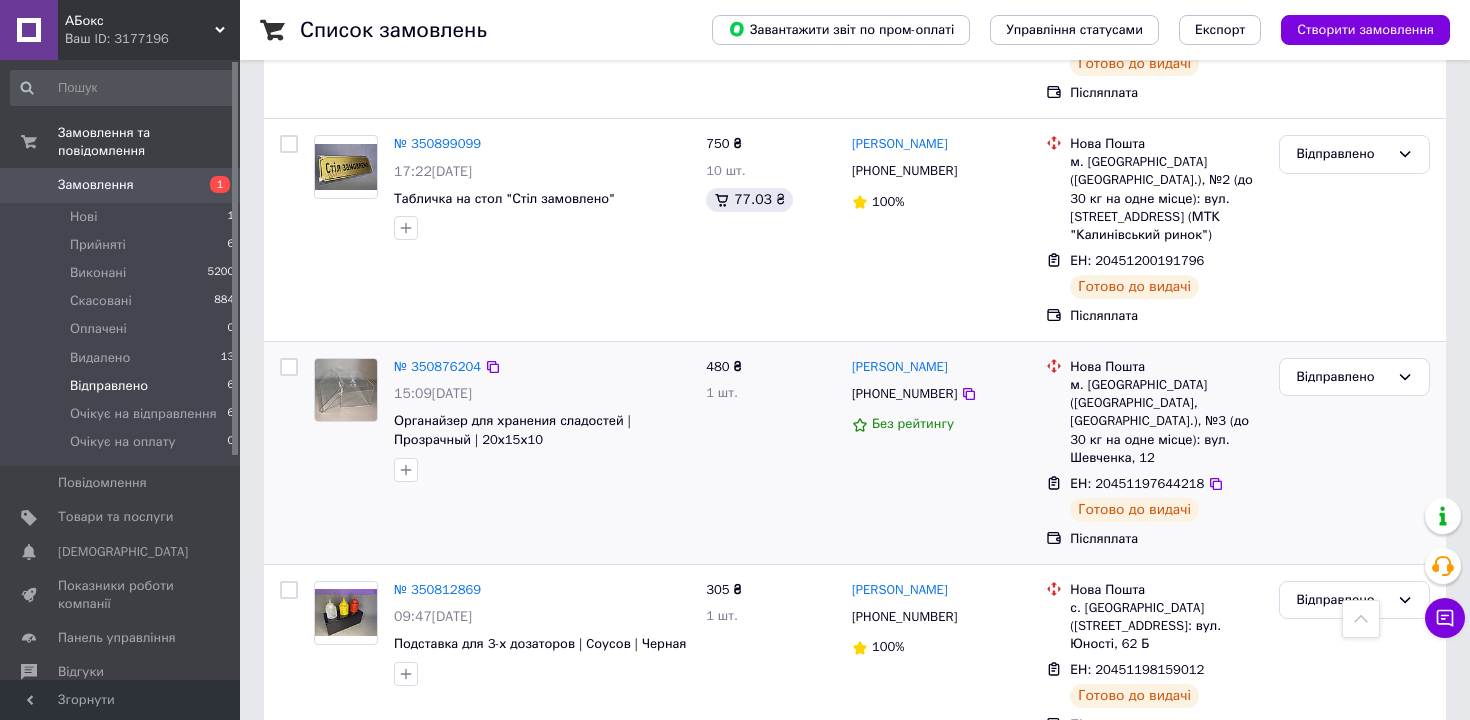 click on "[PERSON_NAME] [PHONE_NUMBER] Без рейтингу" at bounding box center [941, 453] 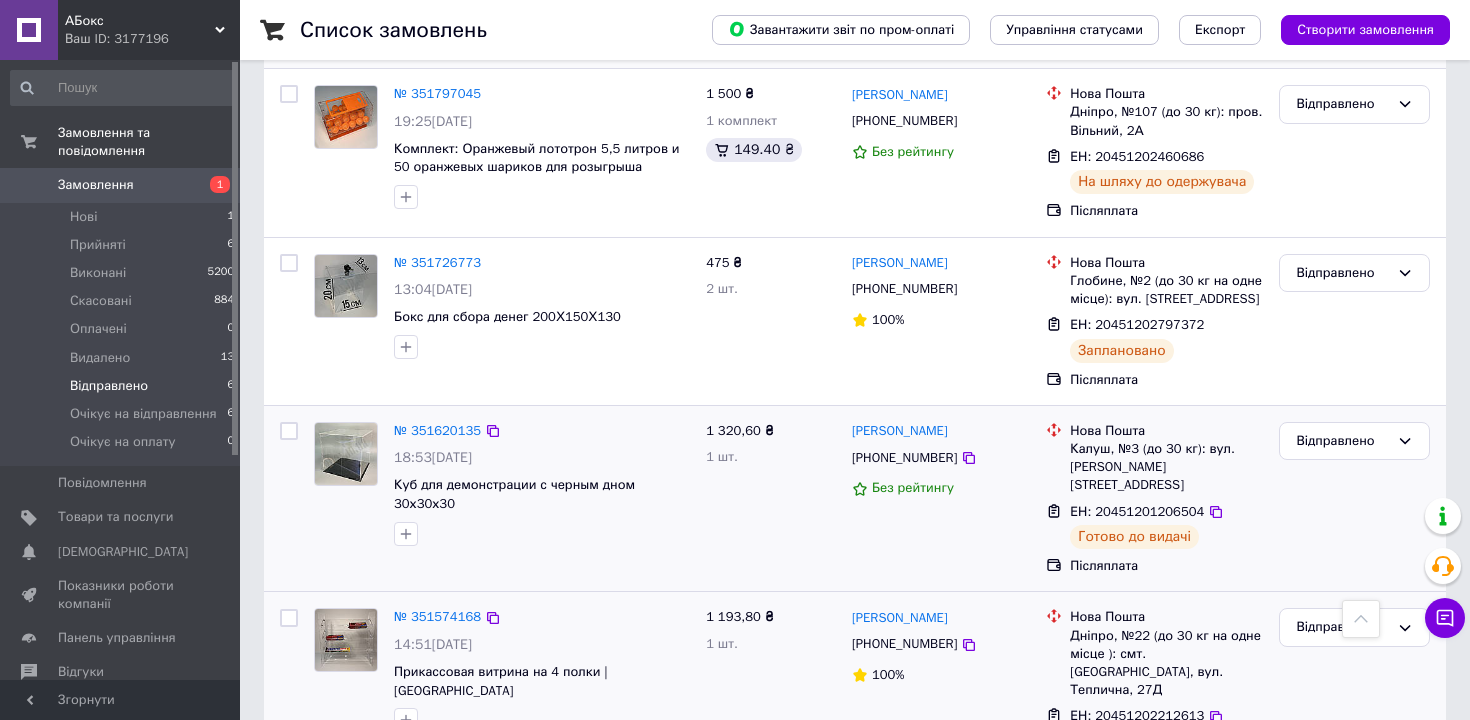 scroll, scrollTop: 541, scrollLeft: 0, axis: vertical 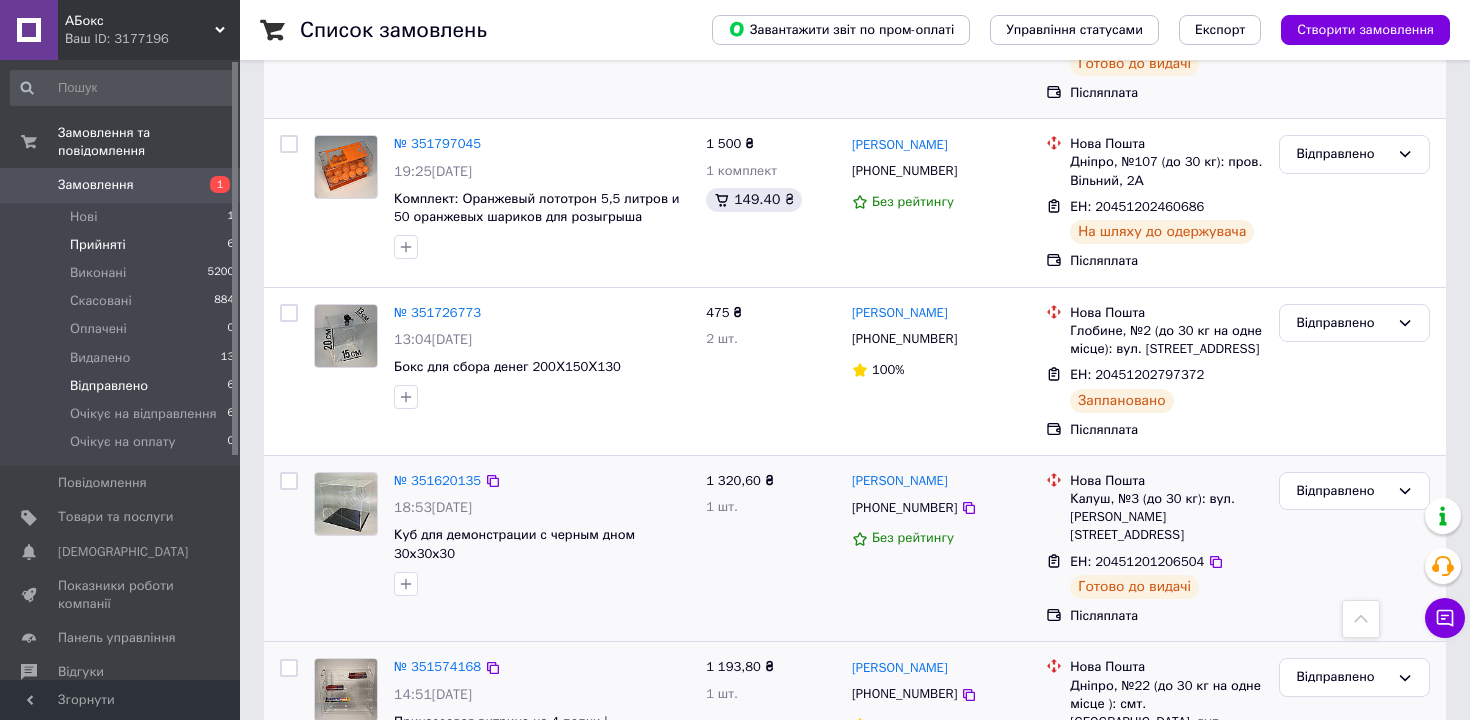 click on "Прийняті 6" at bounding box center [123, 245] 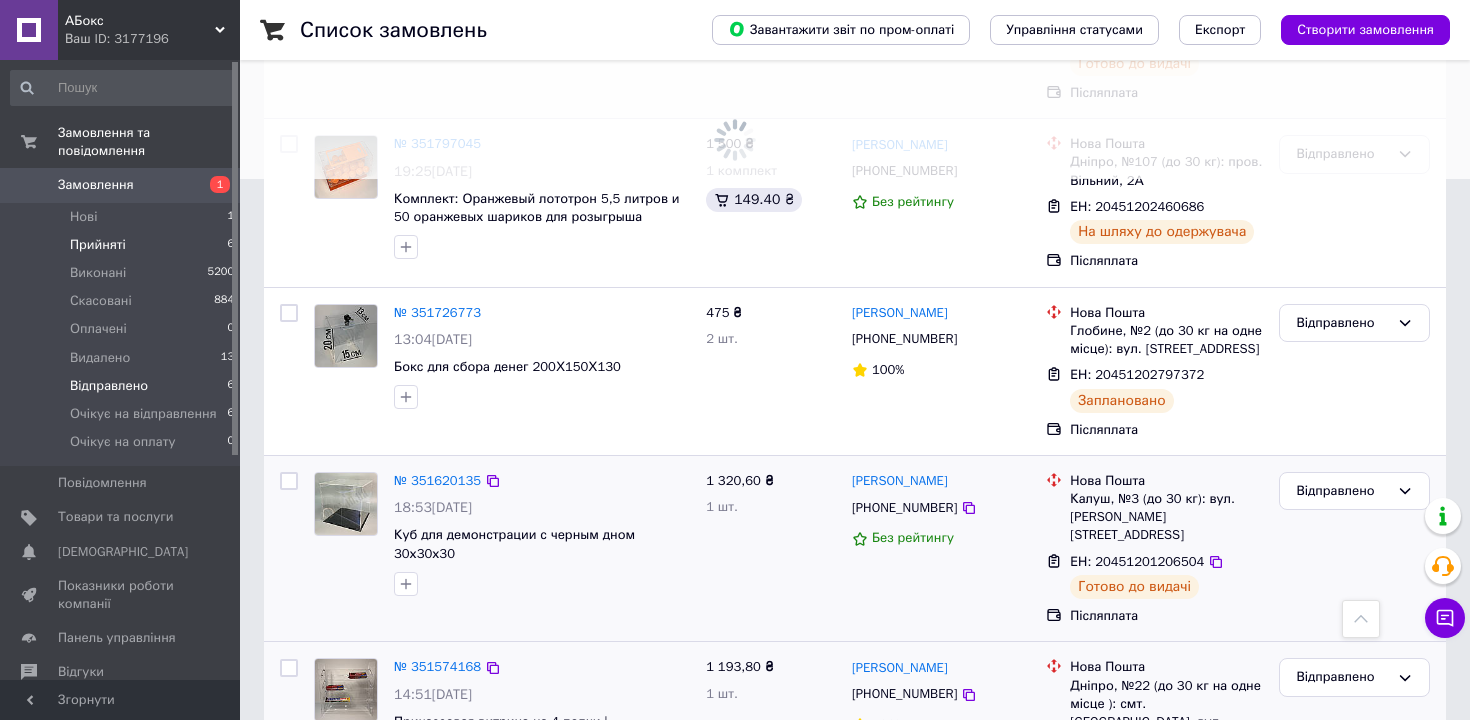 scroll, scrollTop: 0, scrollLeft: 0, axis: both 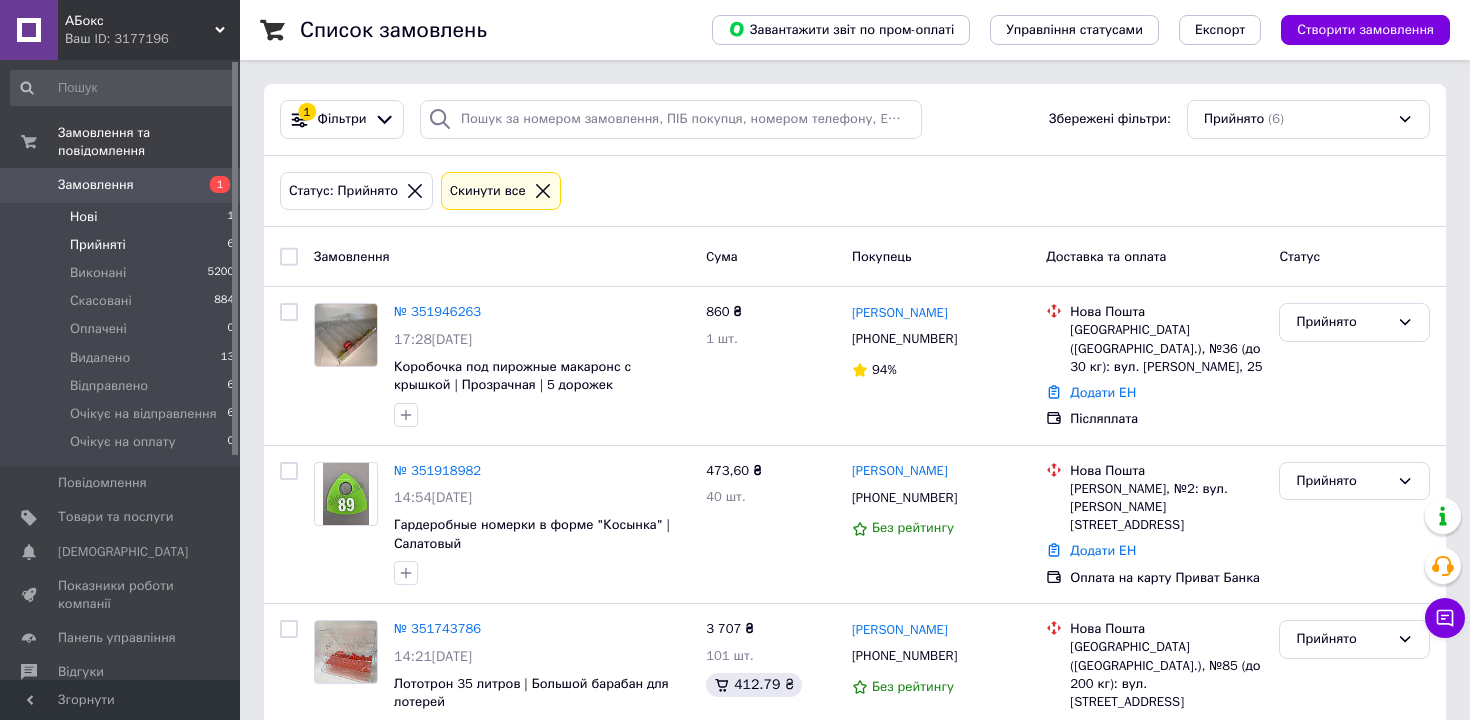 click on "Нові 1" at bounding box center (123, 217) 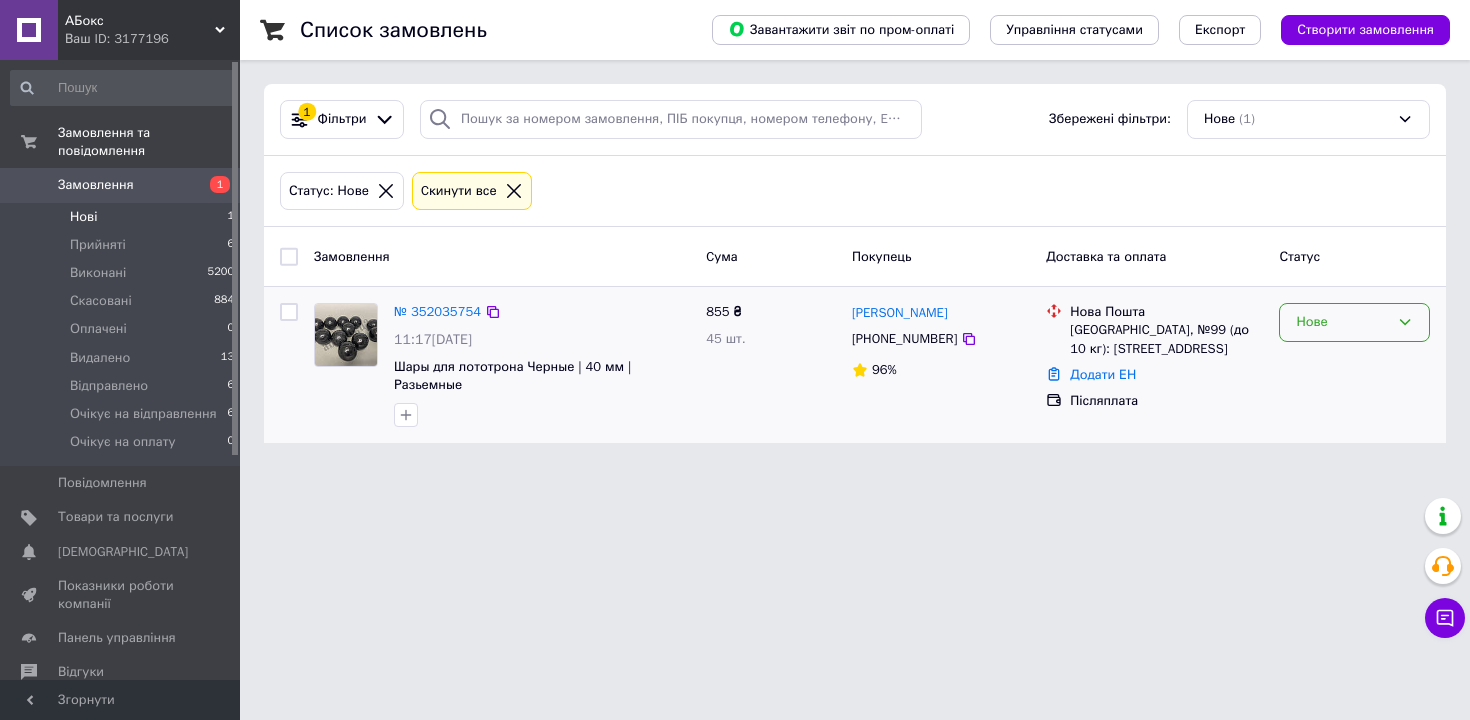 click on "Нове" at bounding box center (1342, 322) 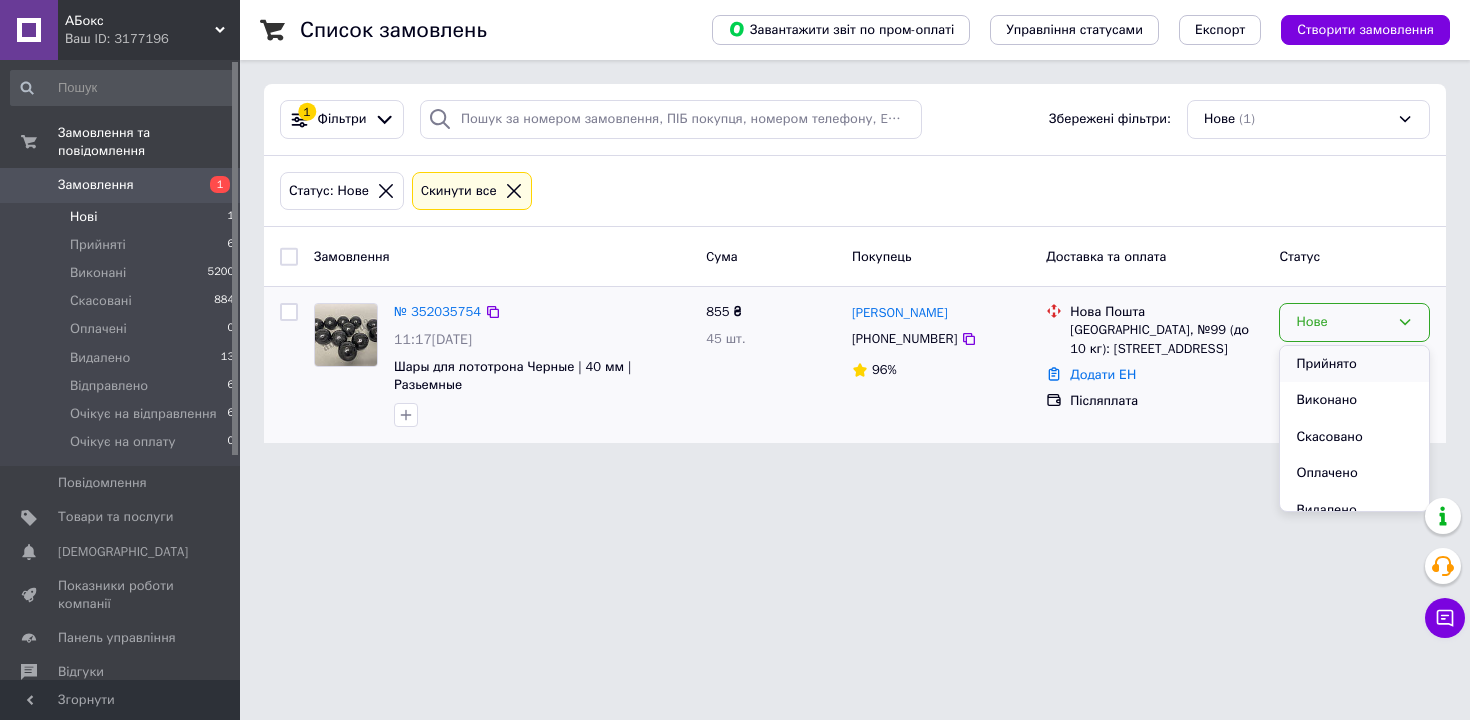 click on "Прийнято" at bounding box center (1354, 364) 